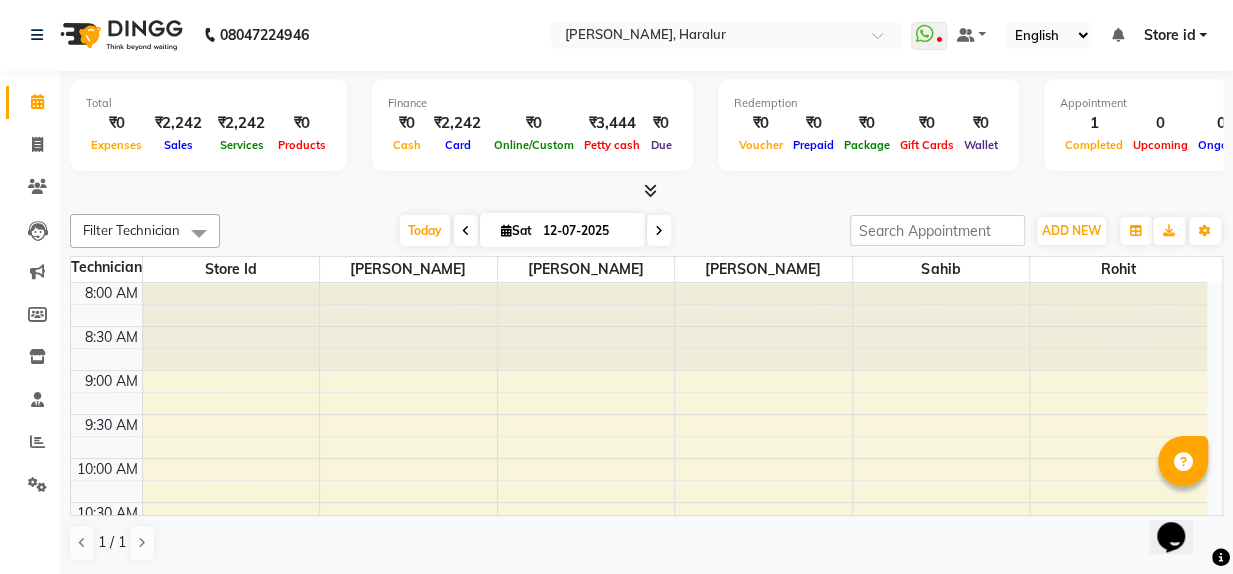 scroll, scrollTop: 0, scrollLeft: 0, axis: both 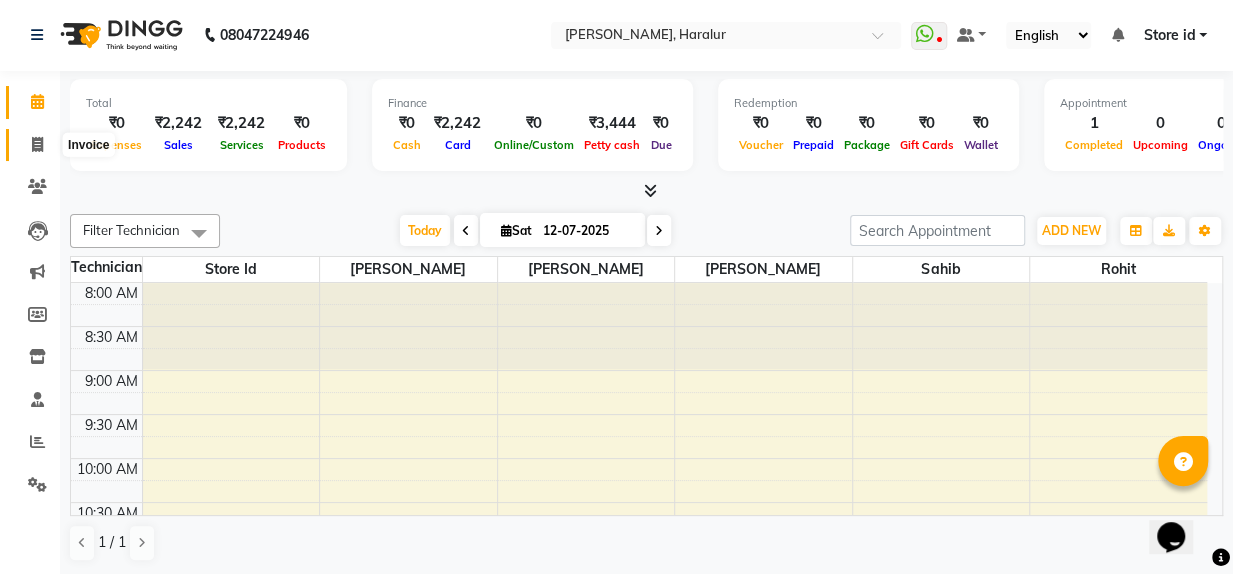 click 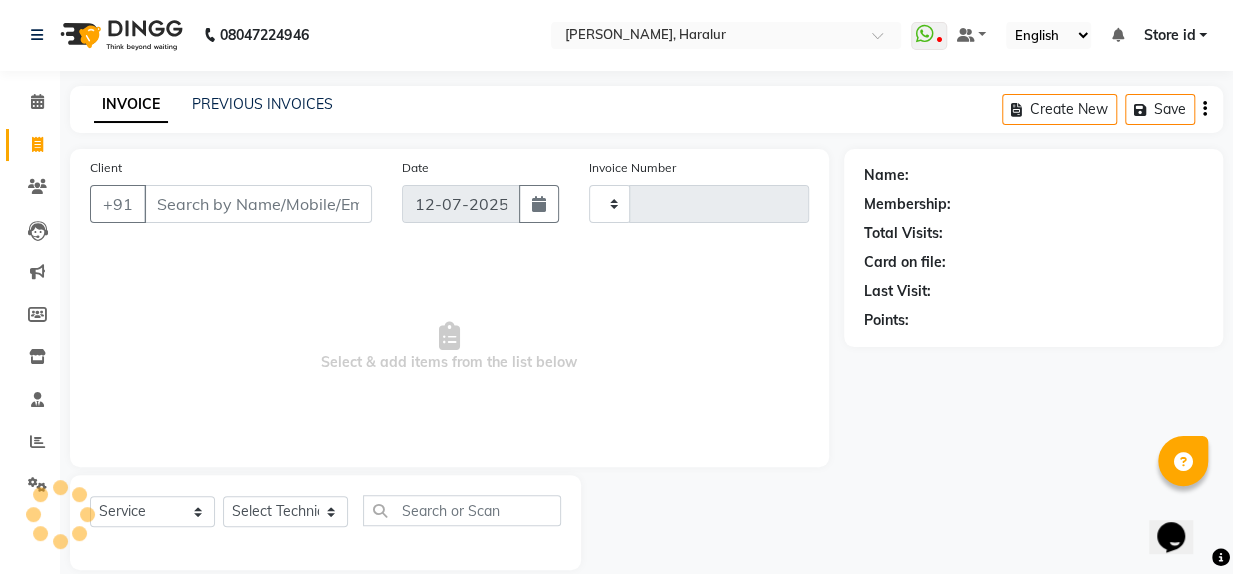 type on "0187" 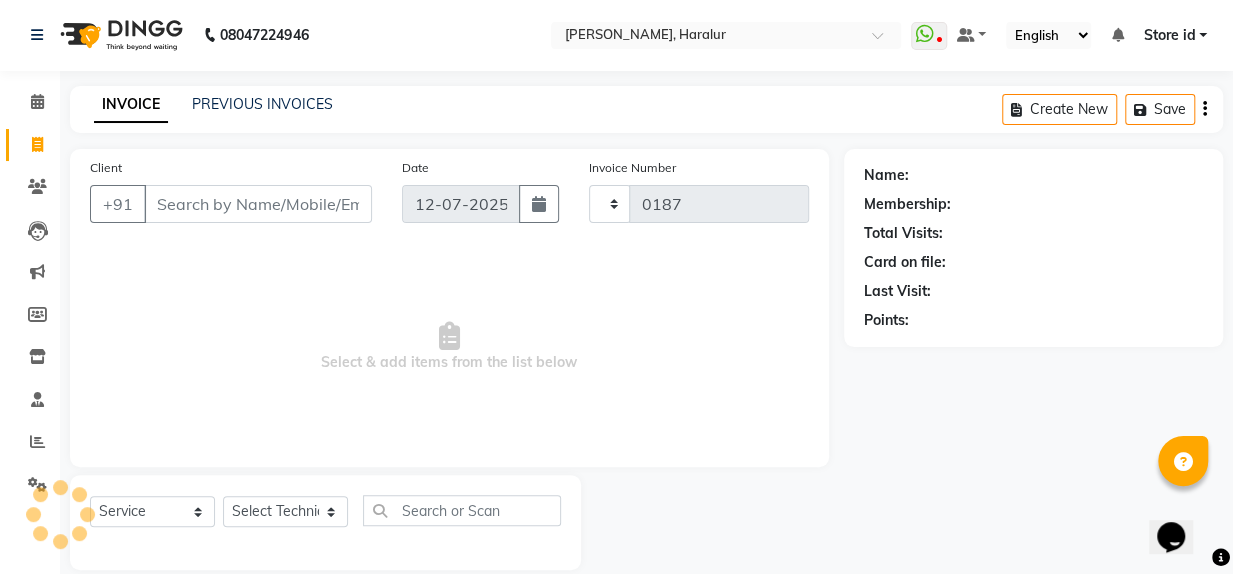 select on "8259" 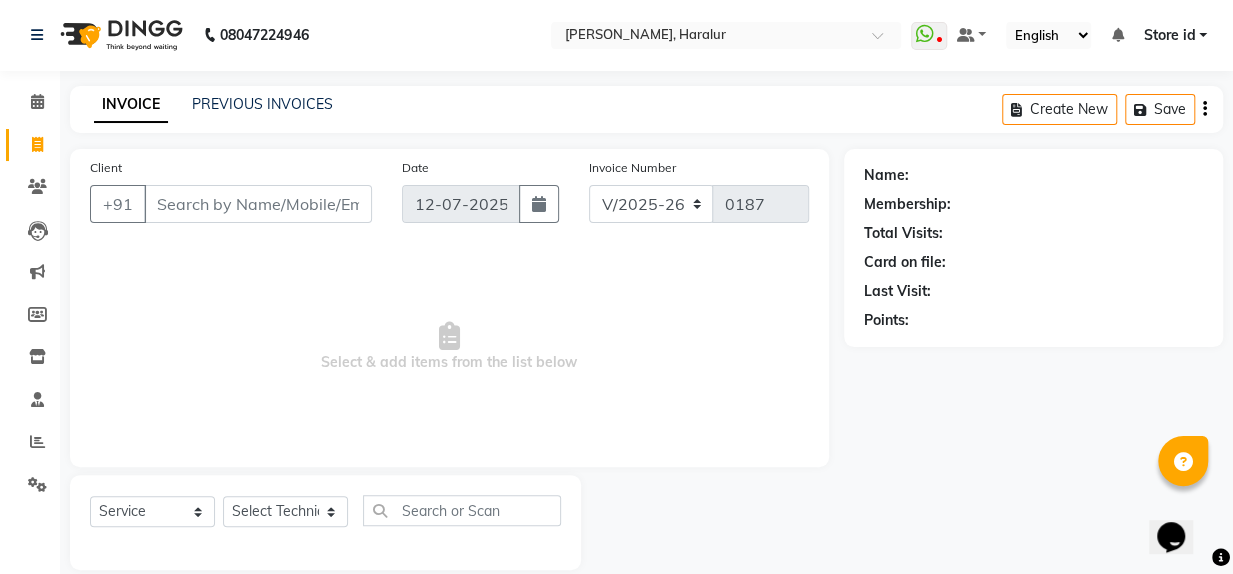 click on "Client" at bounding box center (258, 204) 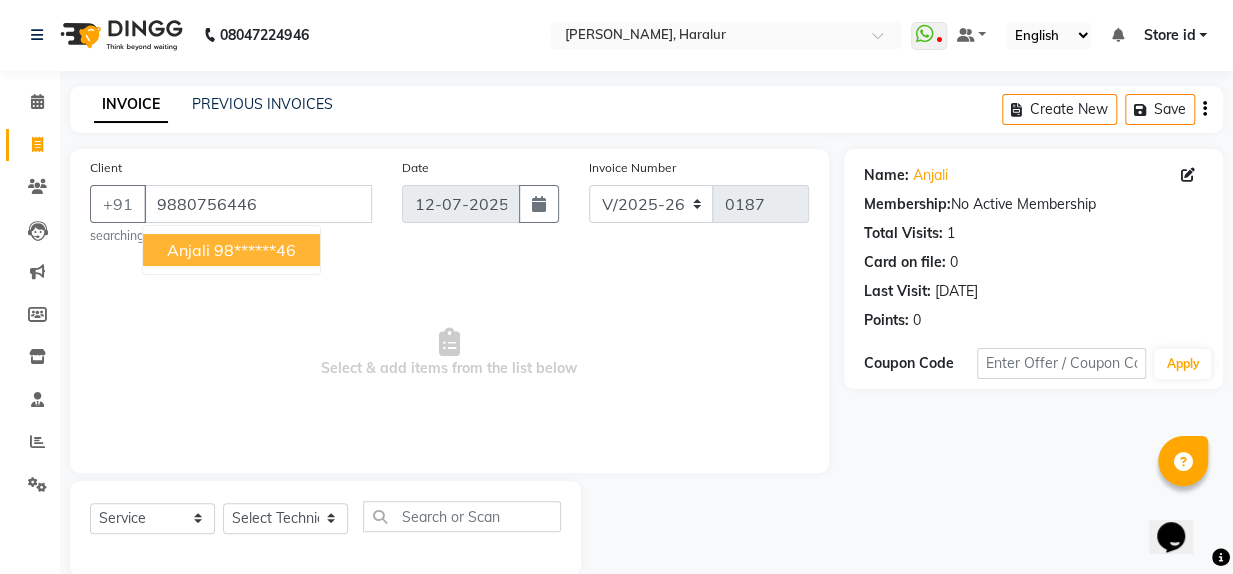click on "Anjali  98******46" at bounding box center [231, 250] 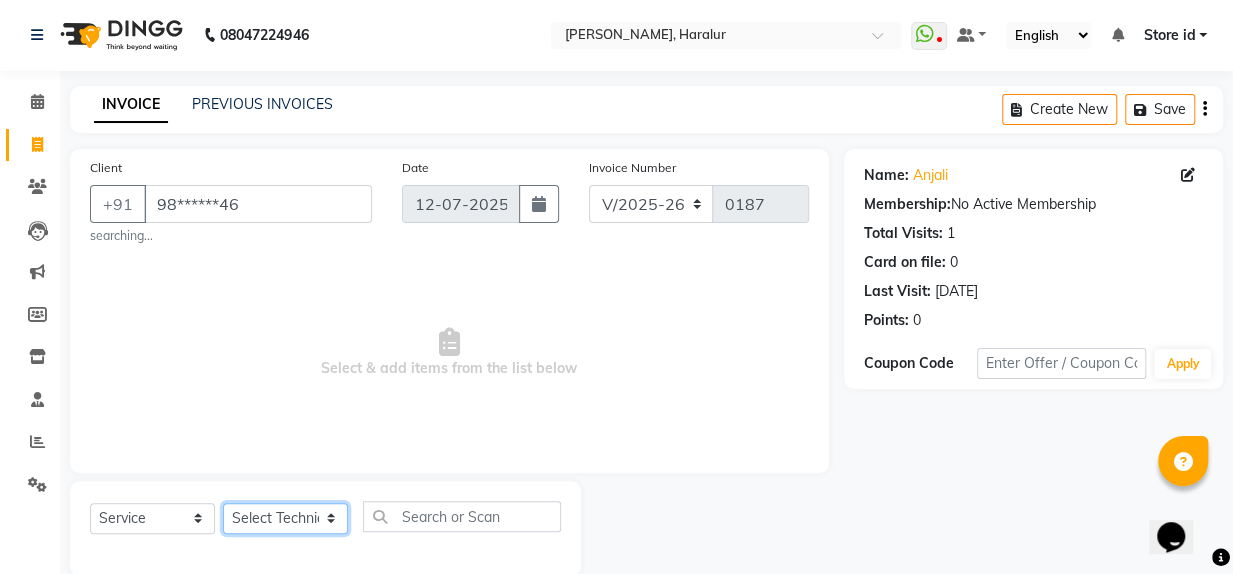 drag, startPoint x: 277, startPoint y: 520, endPoint x: 278, endPoint y: 405, distance: 115.00435 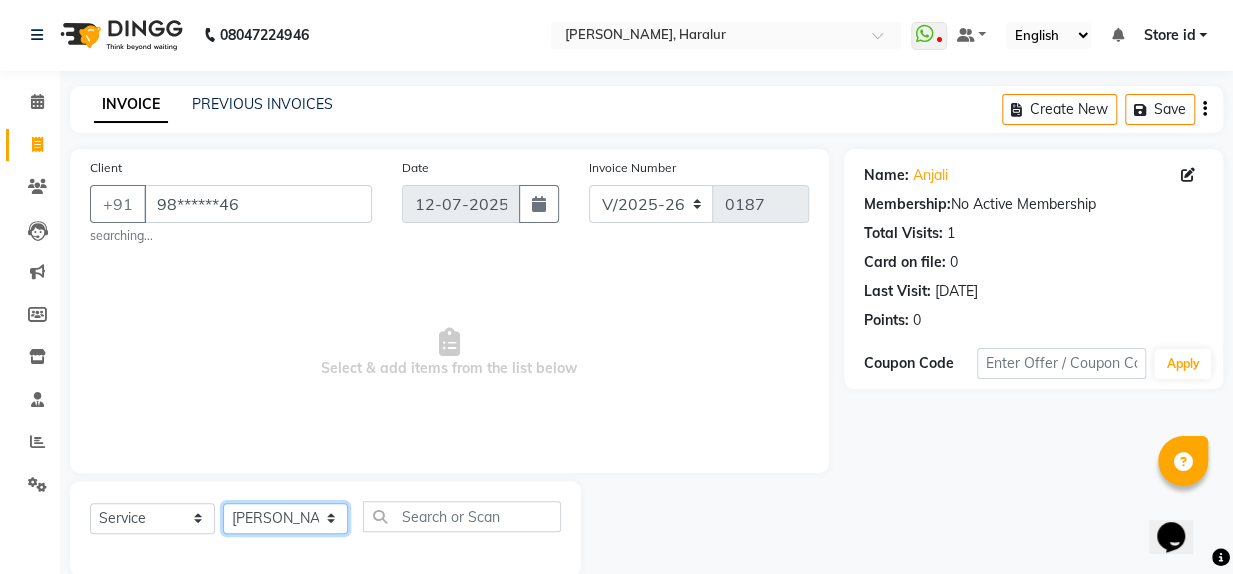 click on "Select Technician [PERSON_NAME] [PERSON_NAME] rohit sahib Store id" 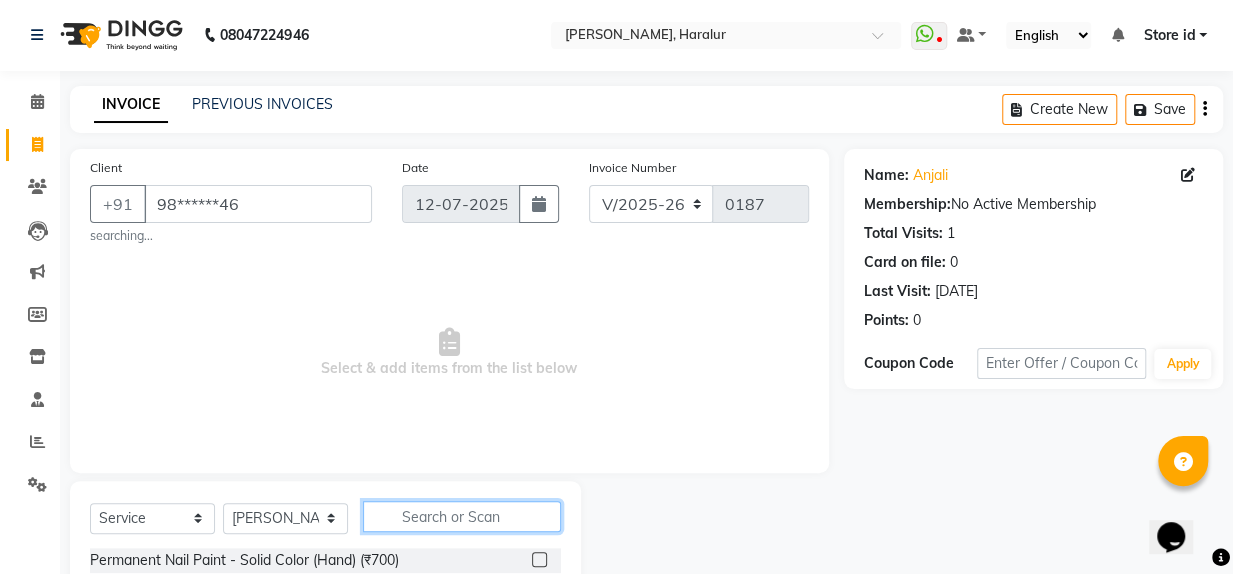 click 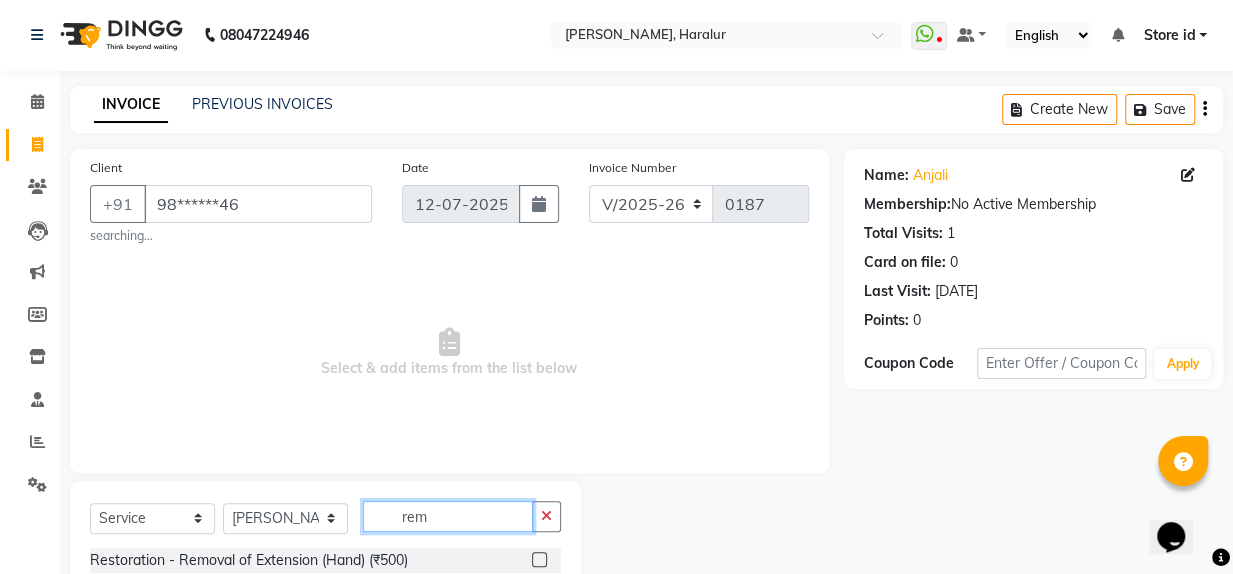 scroll, scrollTop: 232, scrollLeft: 0, axis: vertical 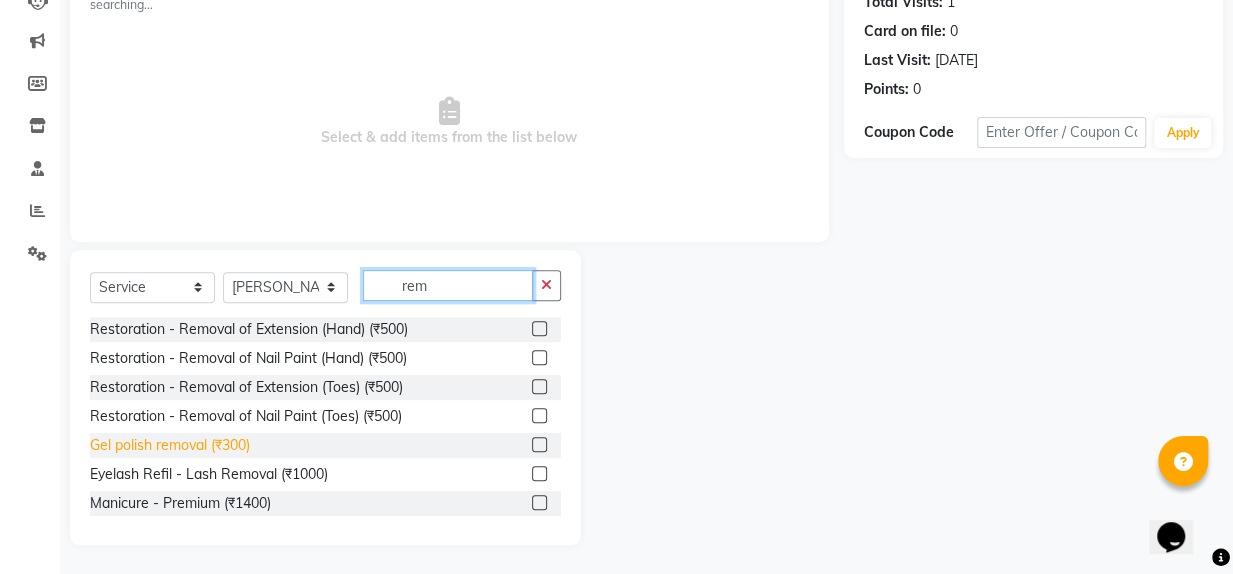 type on "rem" 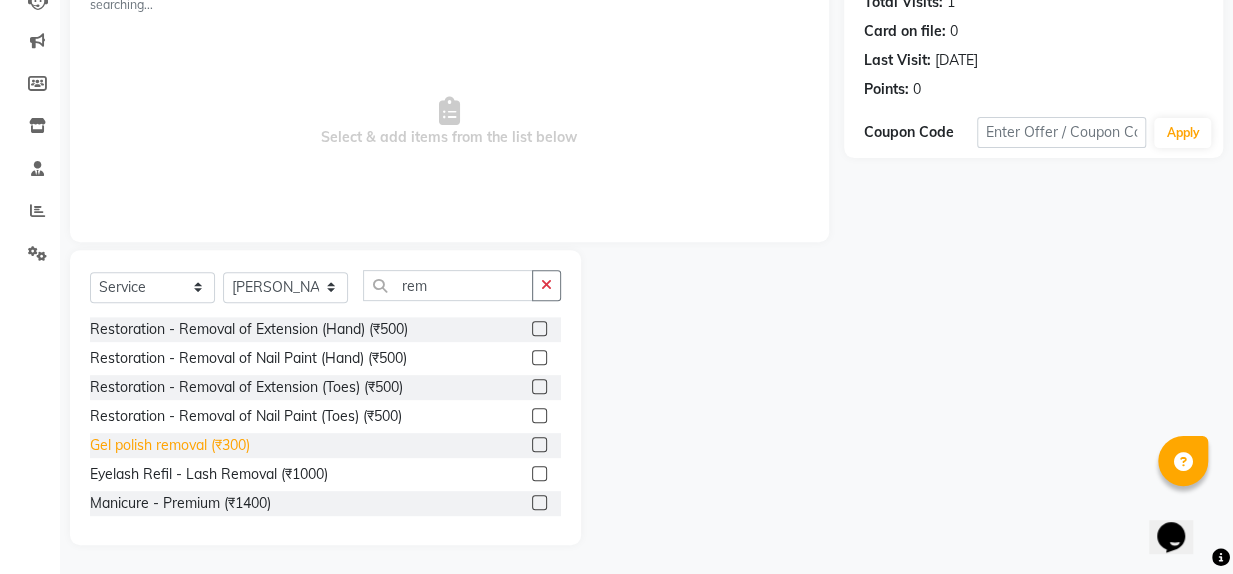 click on "Gel polish removal (₹300)" 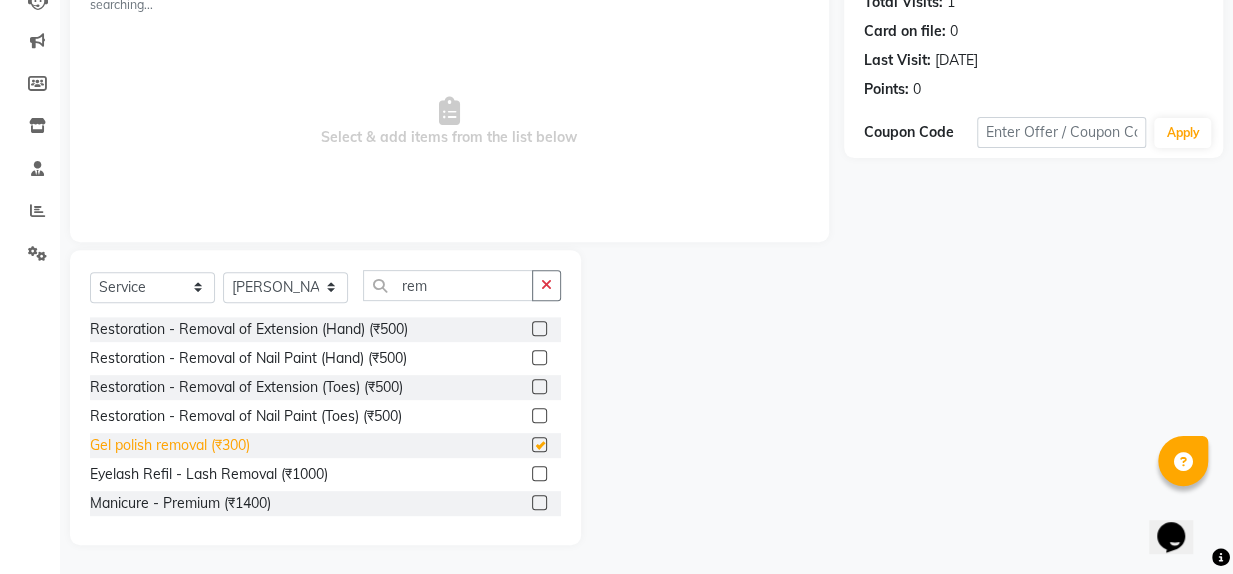 checkbox on "false" 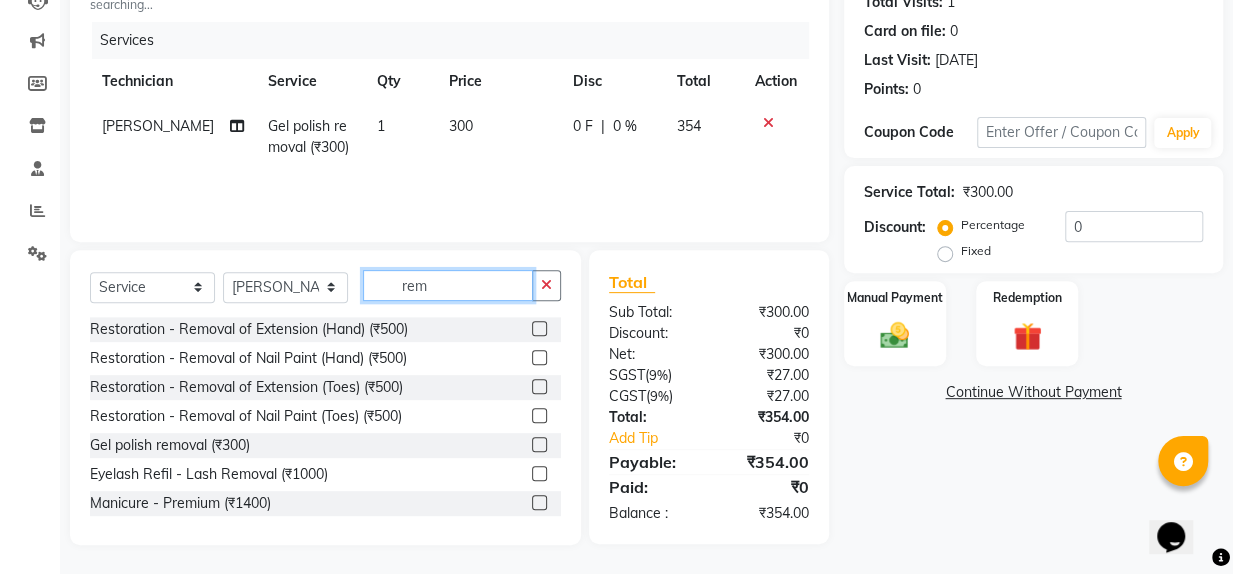 click on "rem" 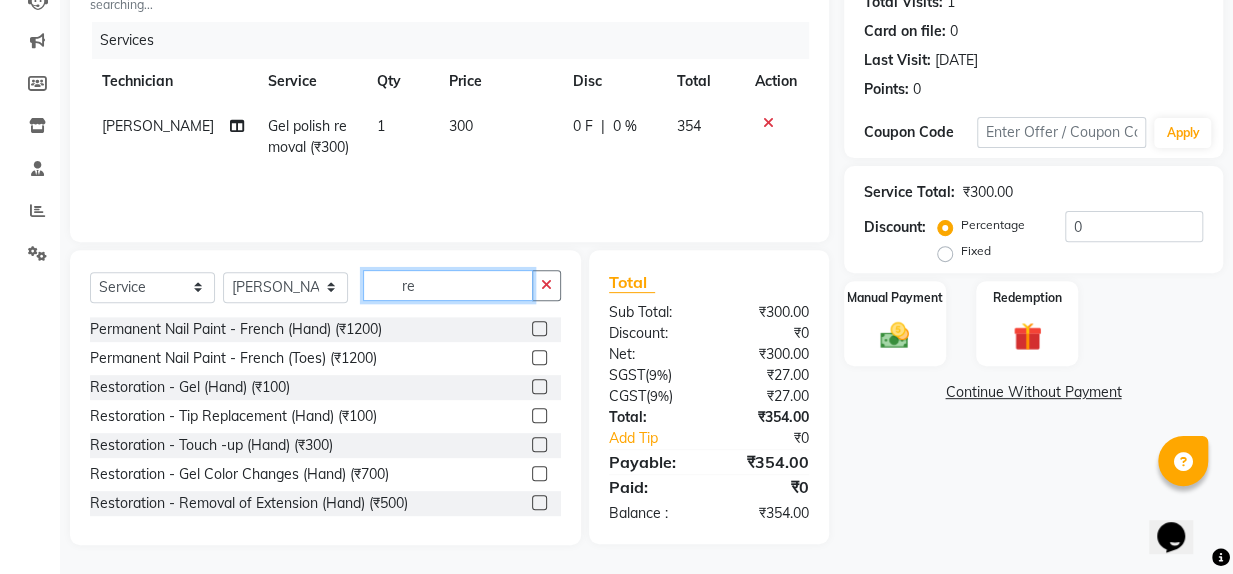type on "r" 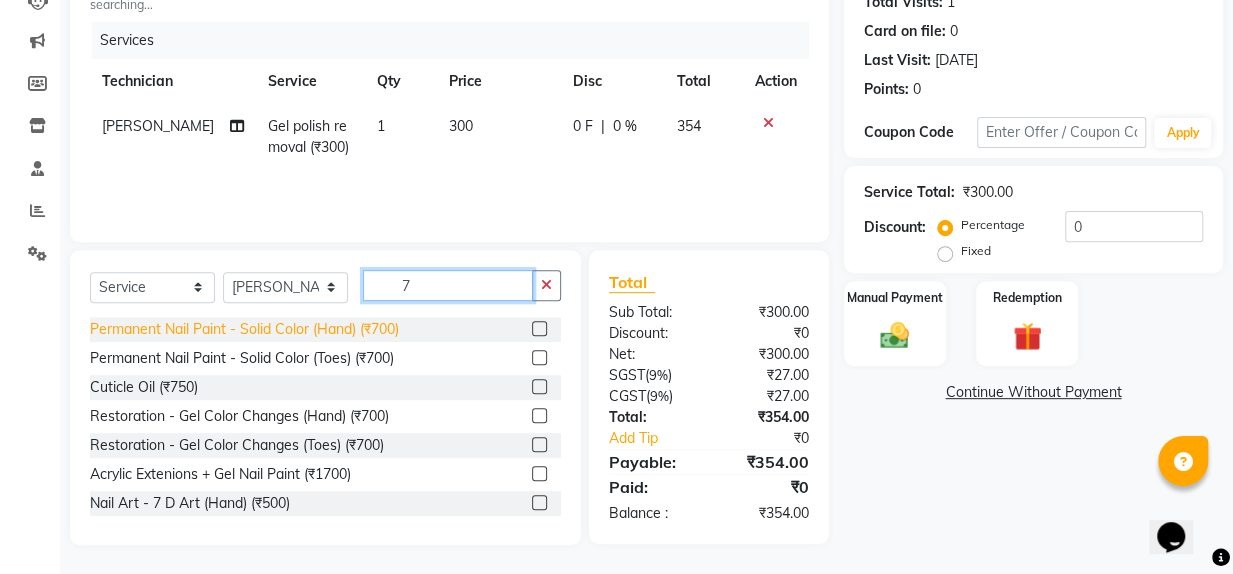 type on "7" 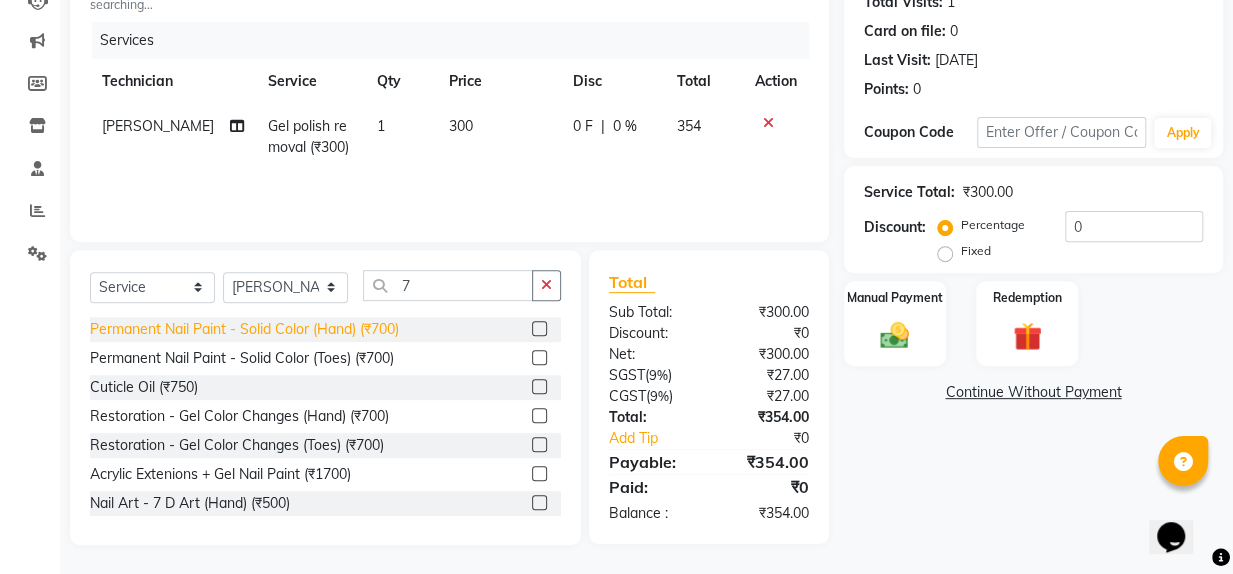 click on "Permanent Nail Paint - Solid Color (Hand) (₹700)" 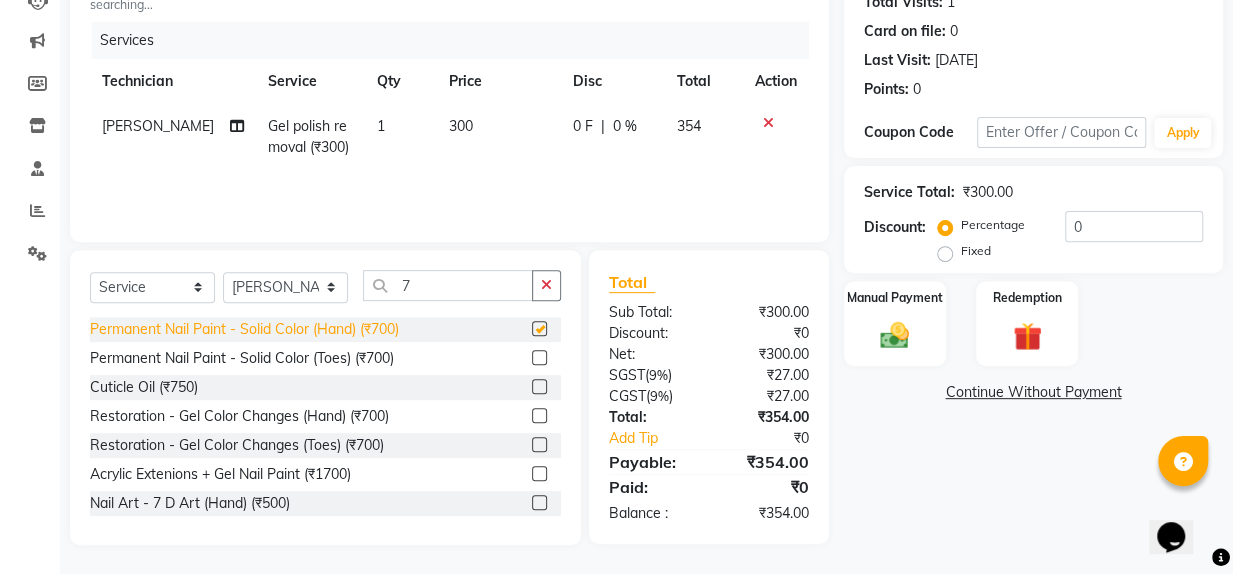 checkbox on "false" 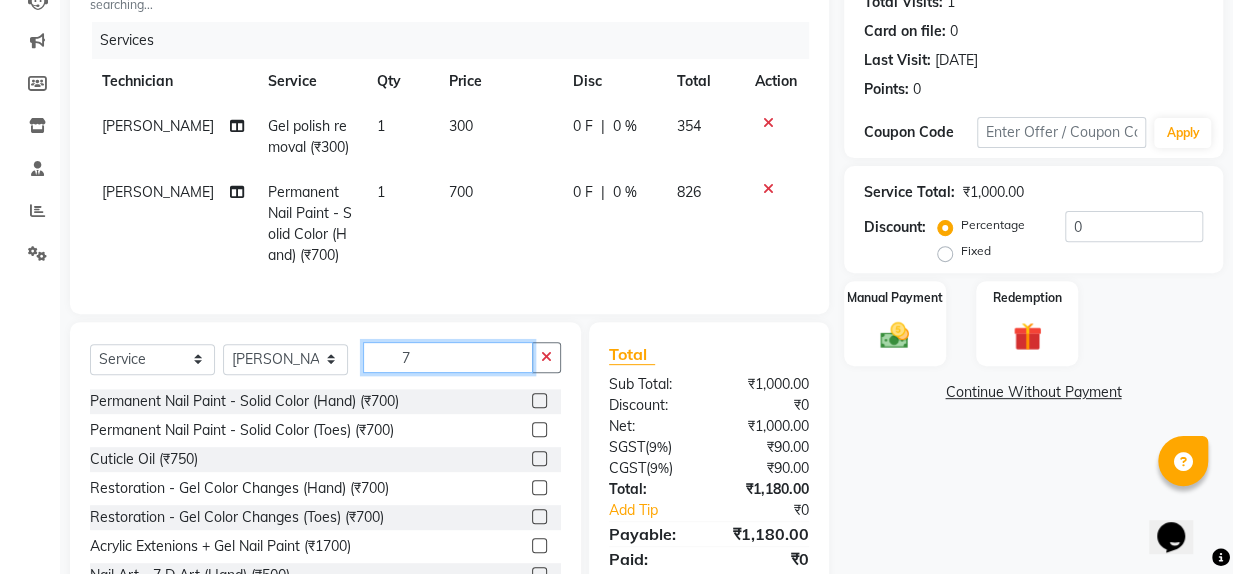 click on "7" 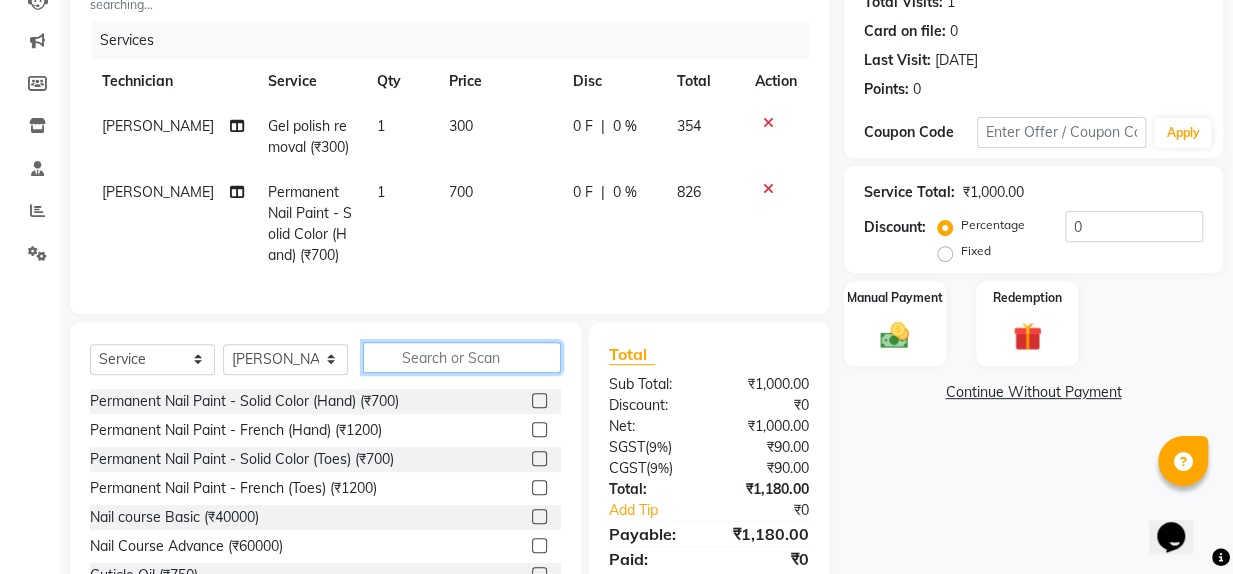click 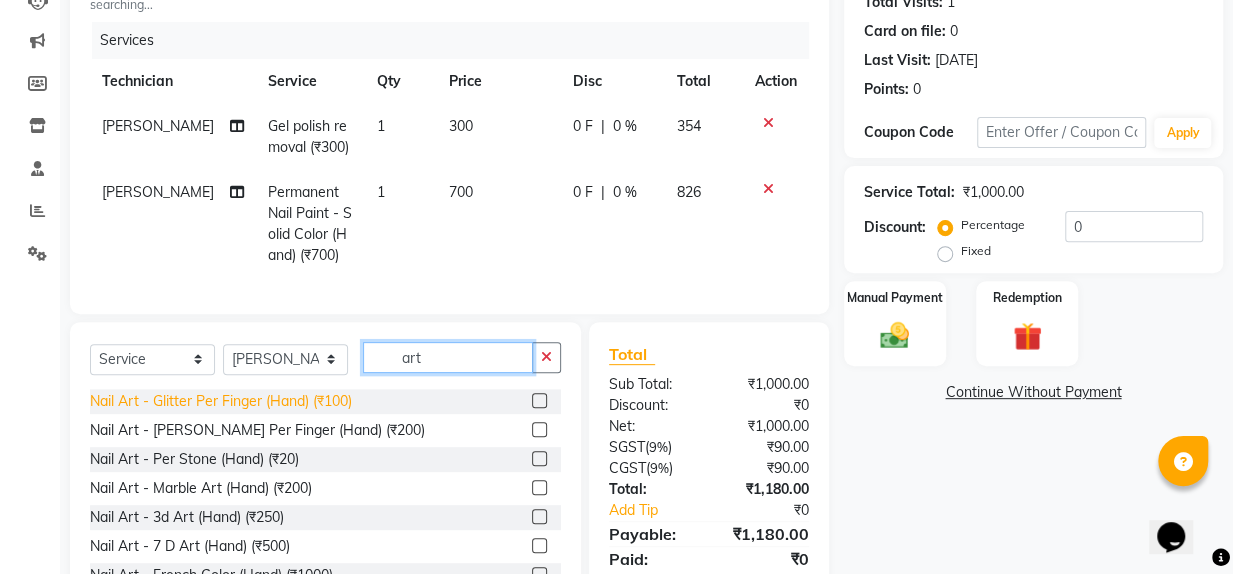 type on "art" 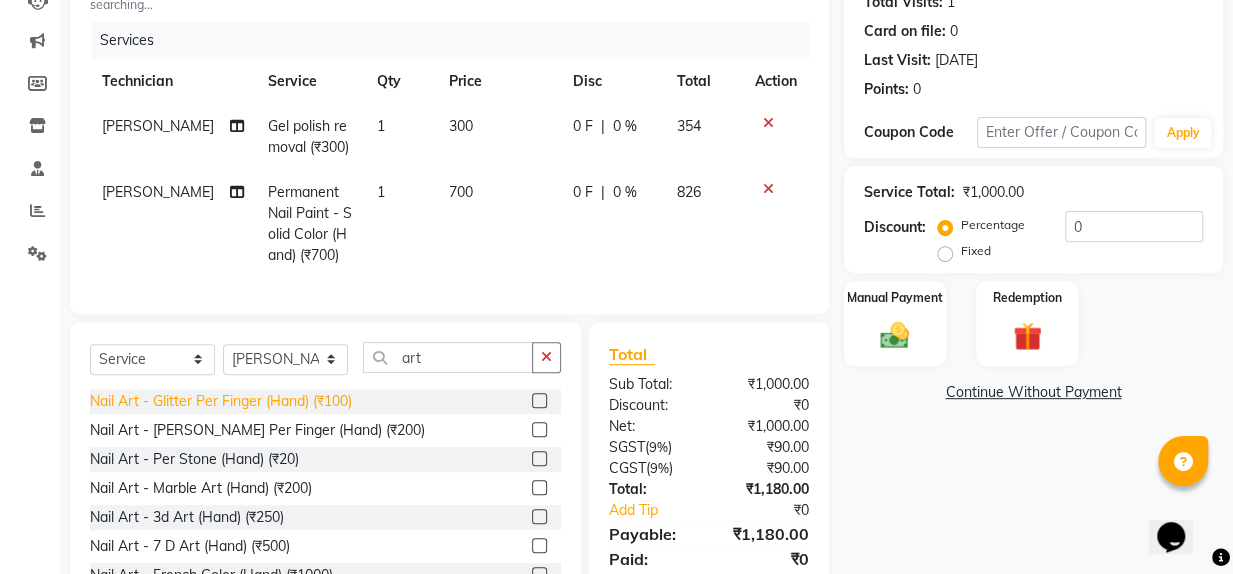 click on "Nail Art - Glitter Per Finger (Hand) (₹100)" 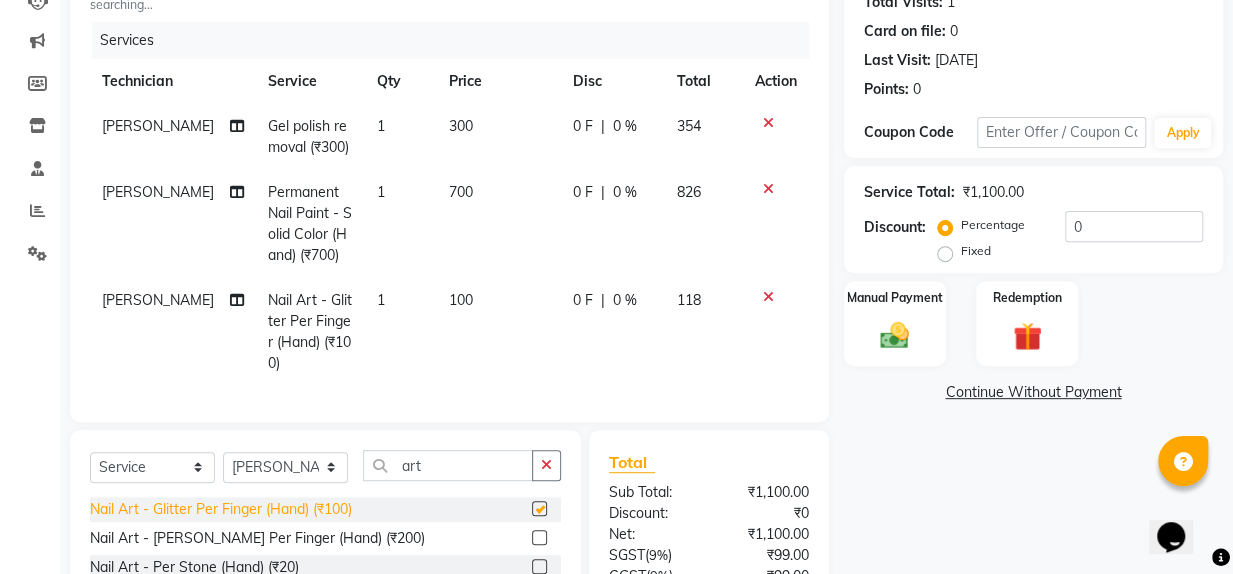 checkbox on "false" 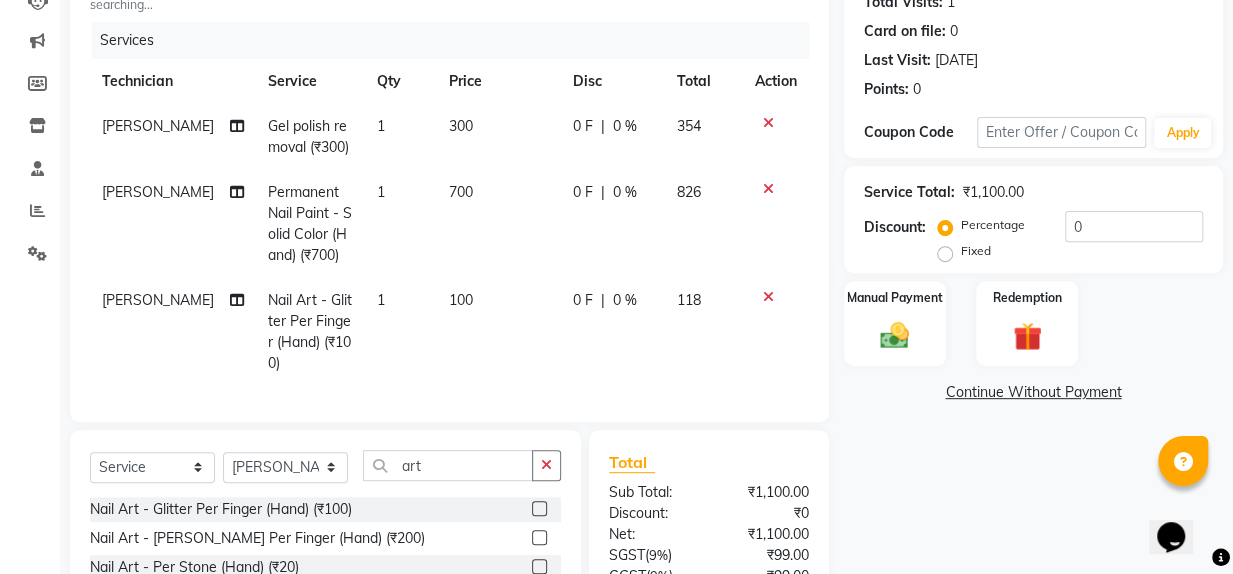drag, startPoint x: 468, startPoint y: 320, endPoint x: 479, endPoint y: 295, distance: 27.313 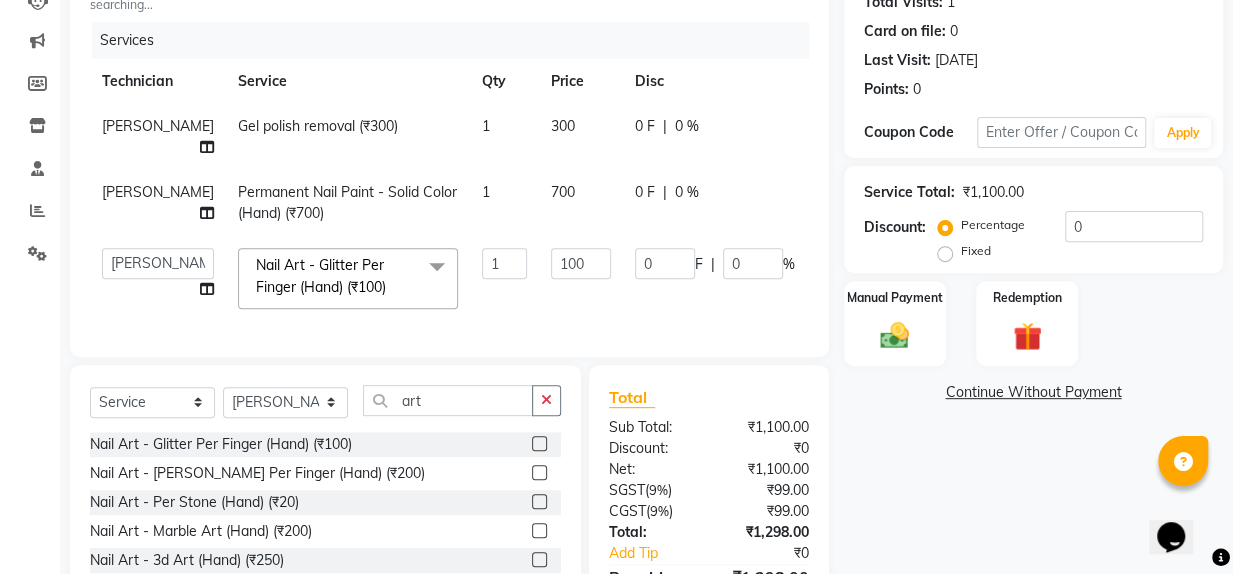 click on "1" 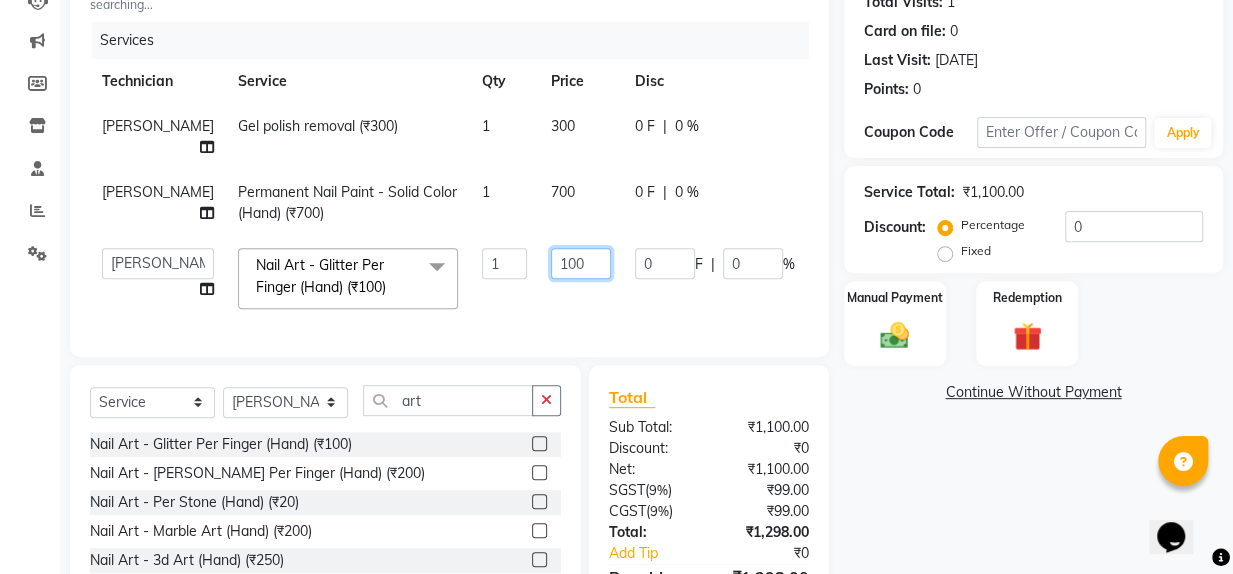click on "100" 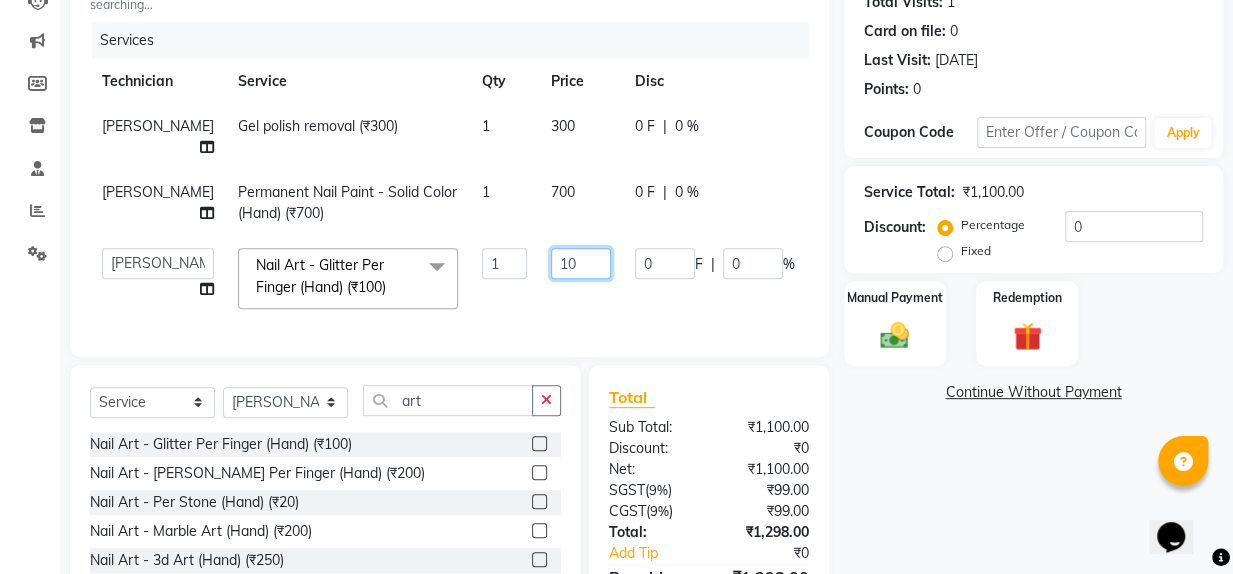 type on "1" 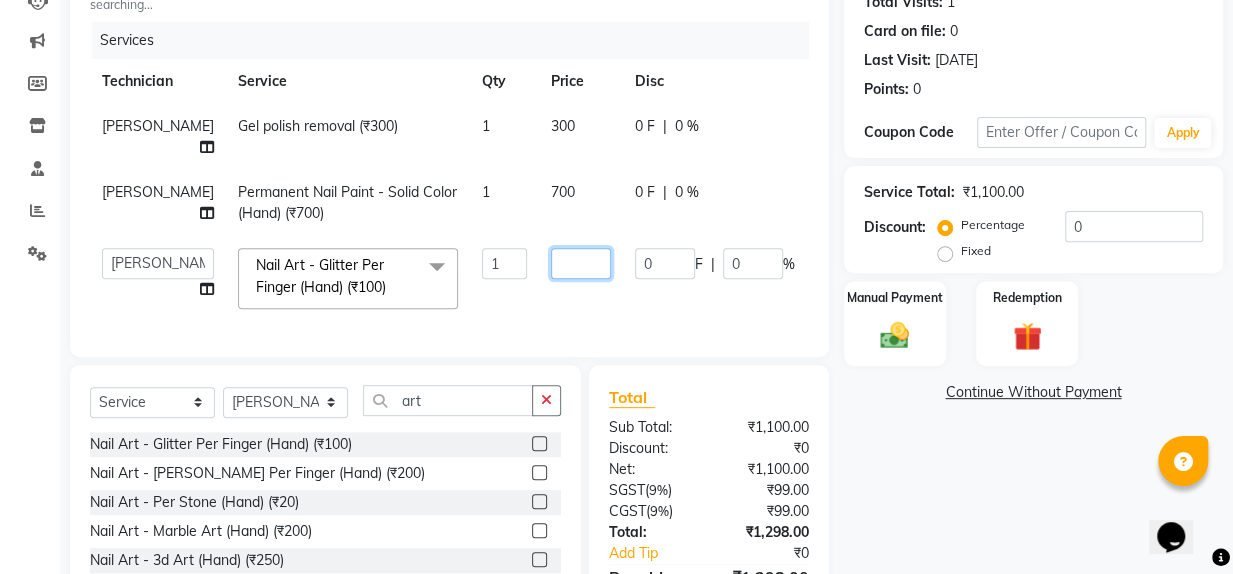 type on "8" 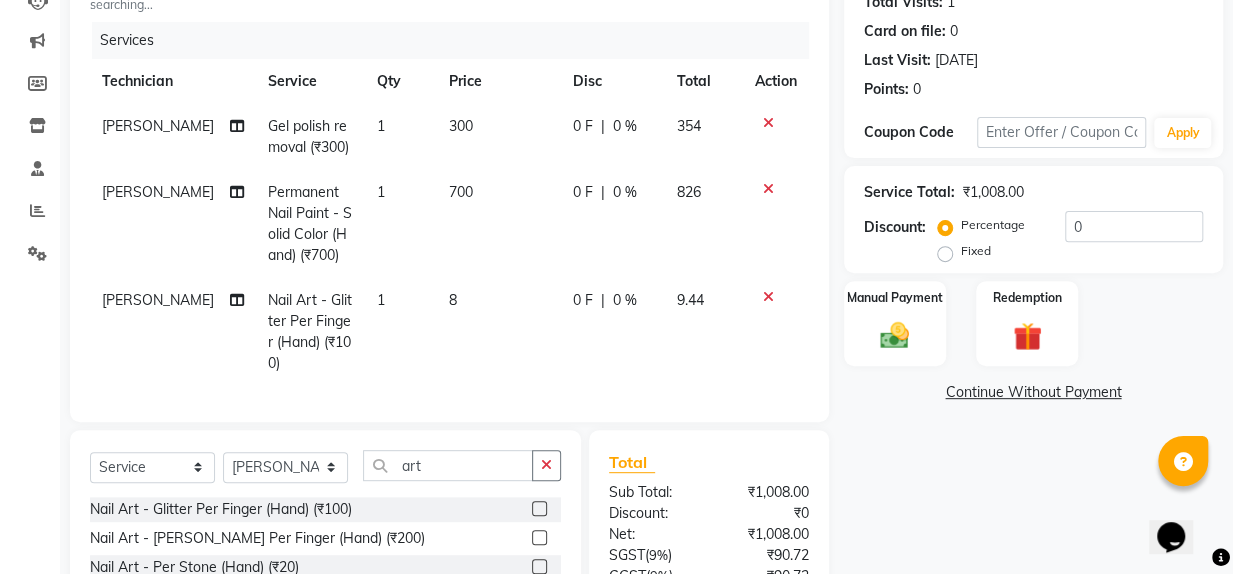 click on "1" 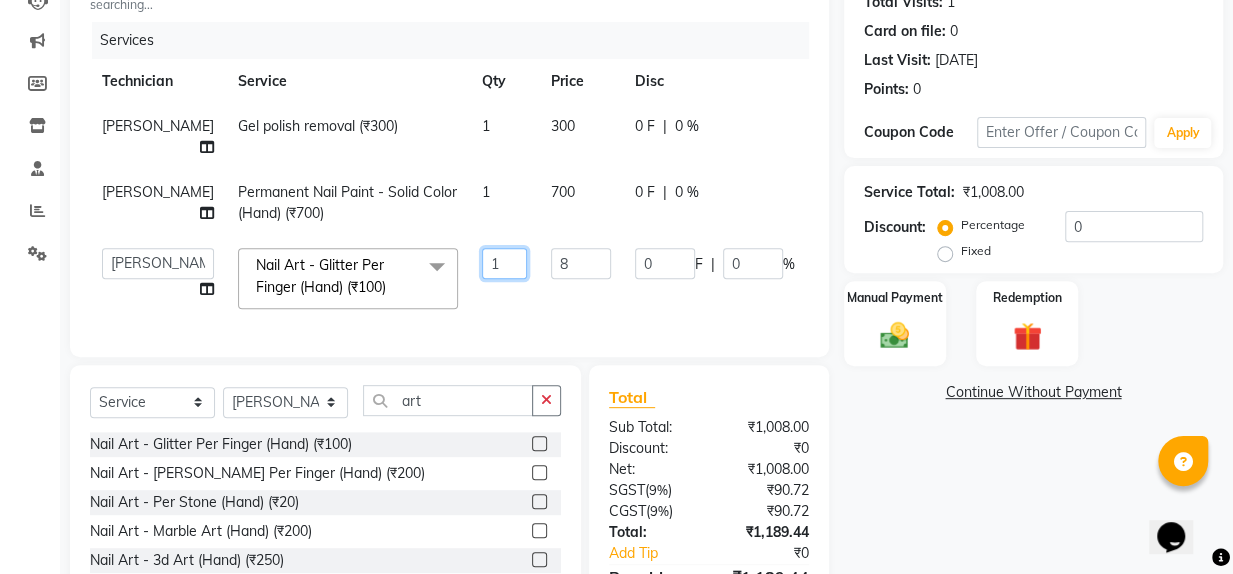 click on "1" 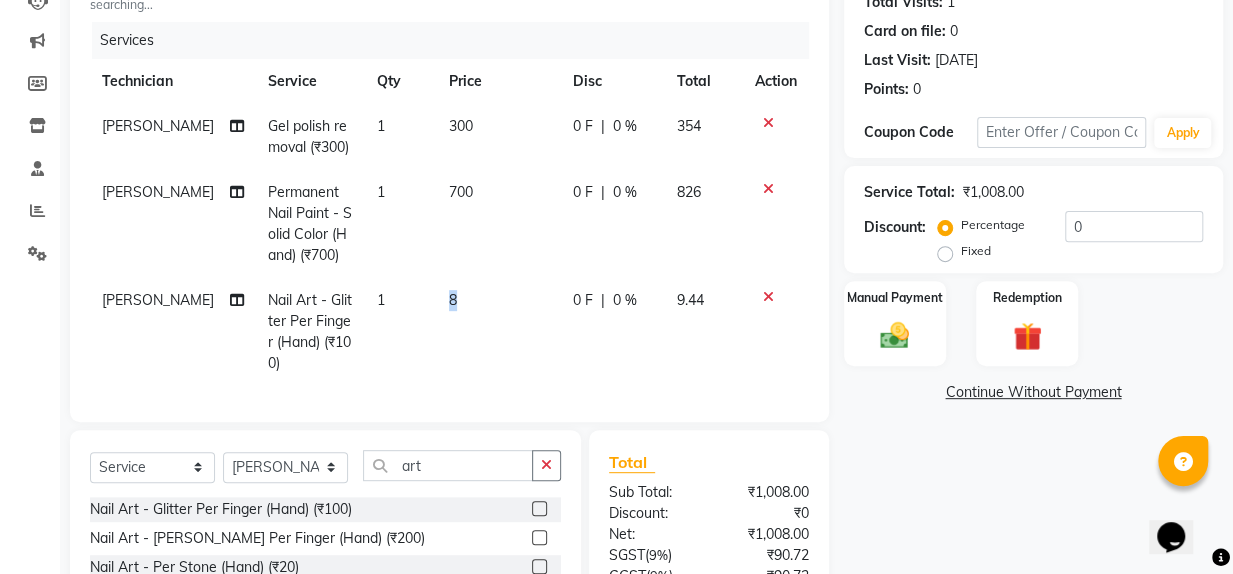 drag, startPoint x: 435, startPoint y: 312, endPoint x: 462, endPoint y: 294, distance: 32.449963 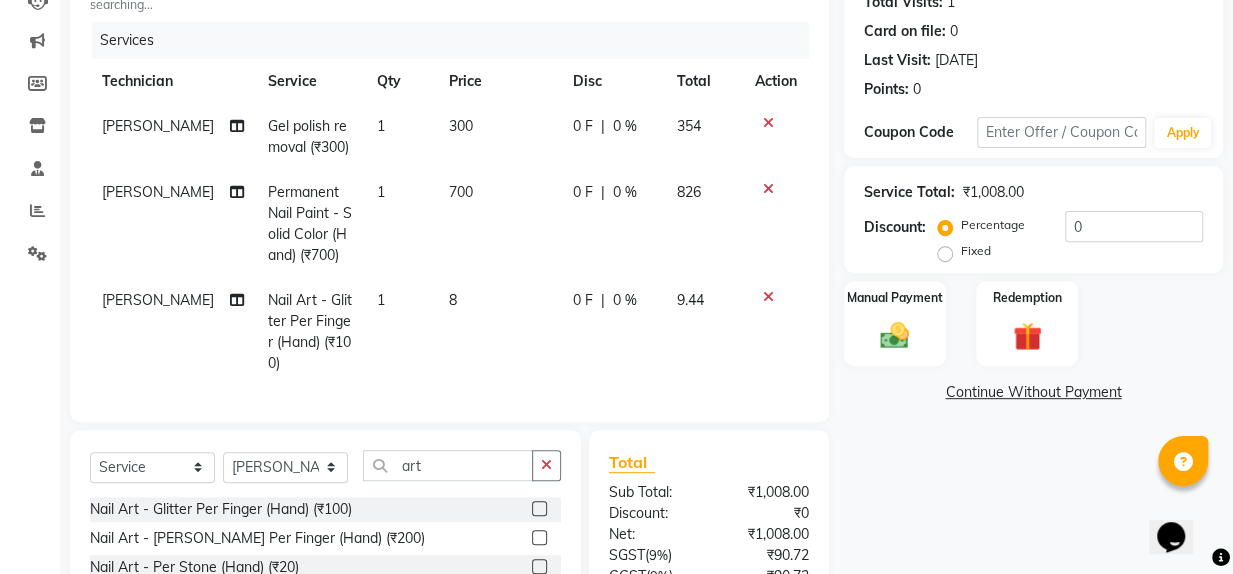 select on "79360" 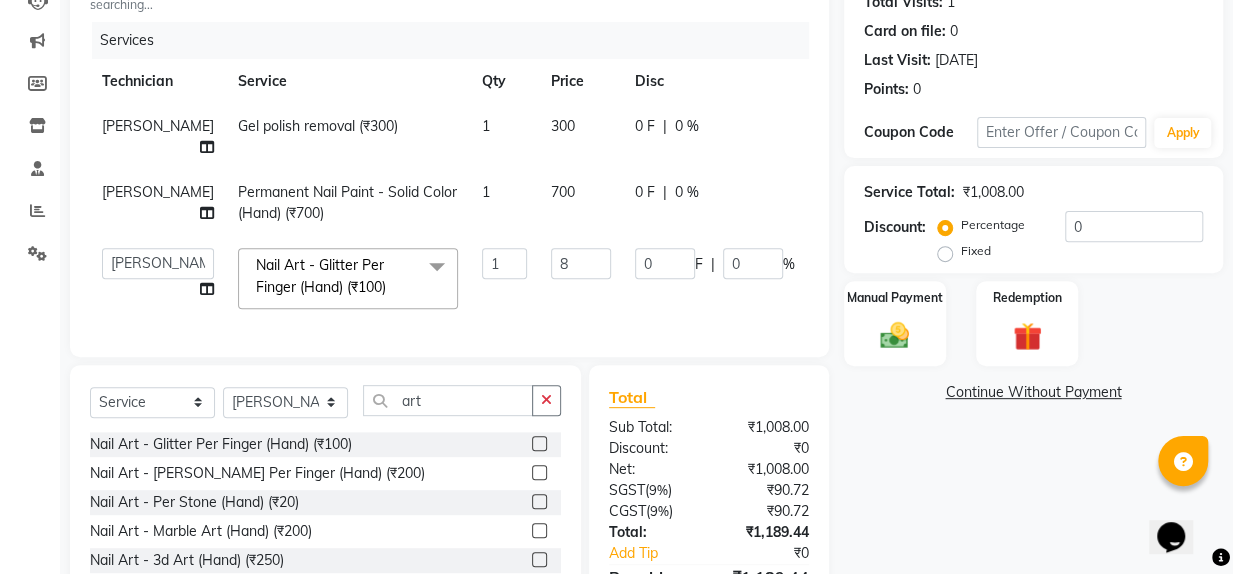click on "1" 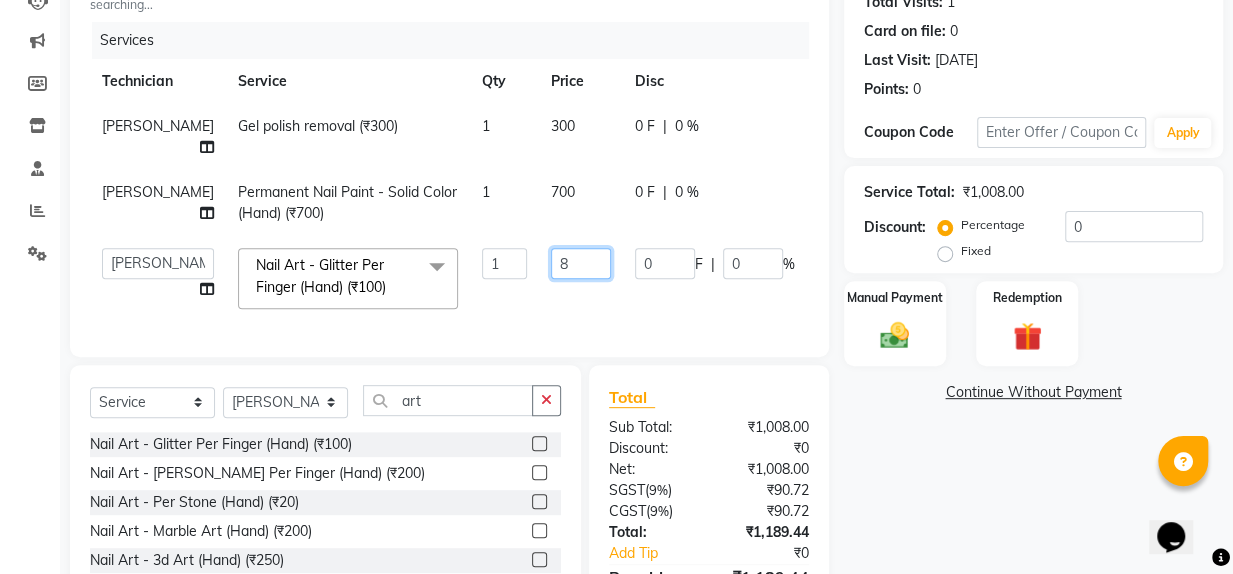 click on "8" 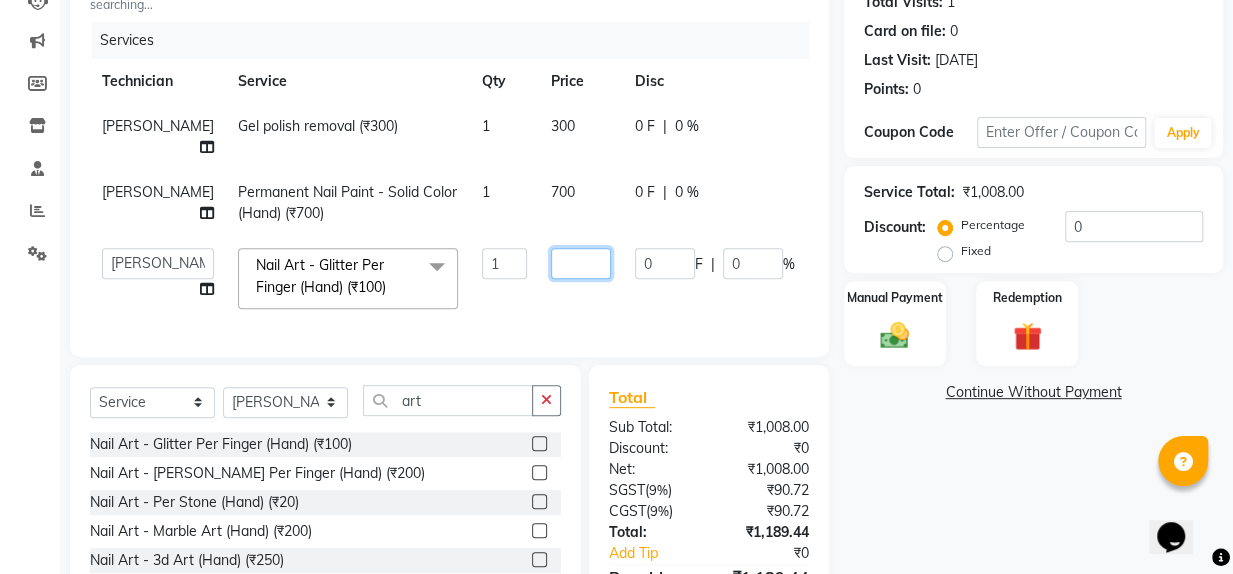 type on "8" 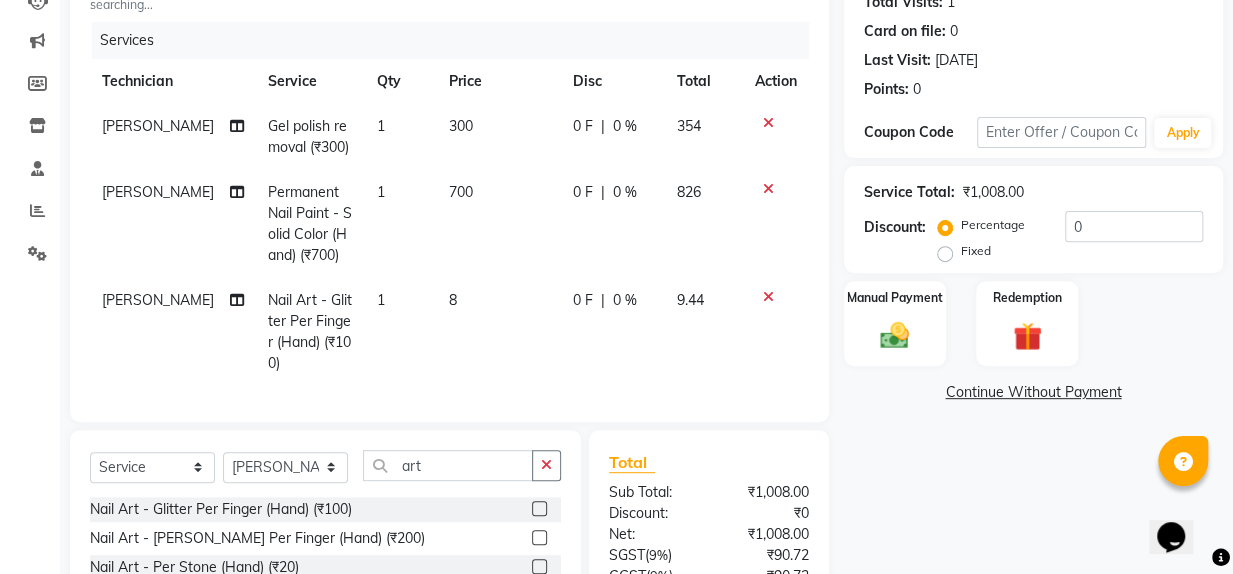 click on "1" 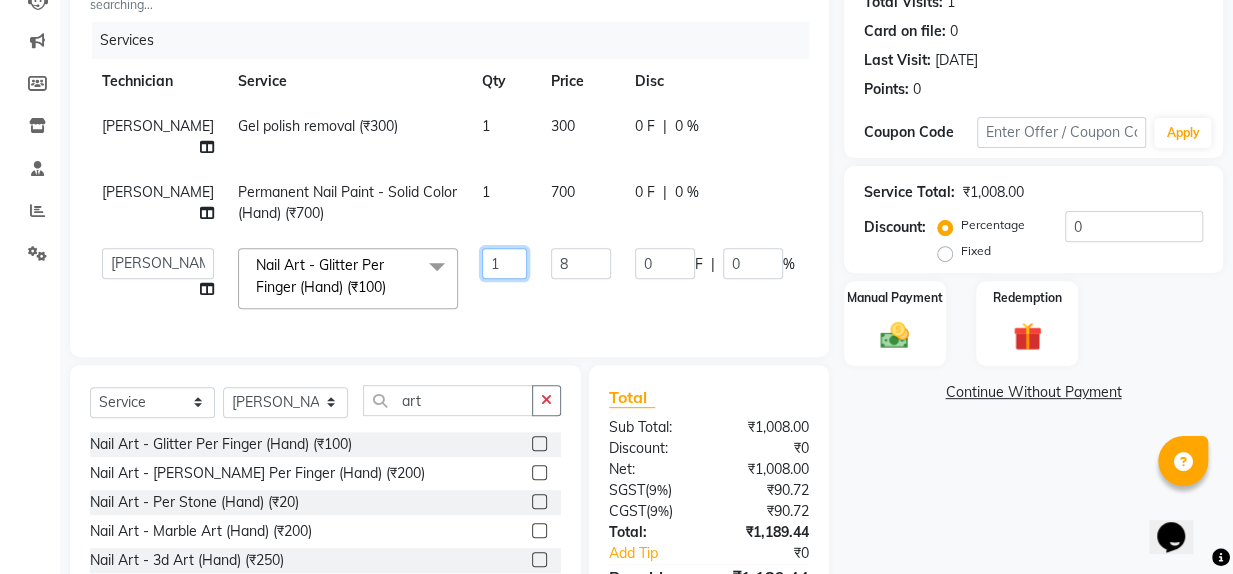 click on "1" 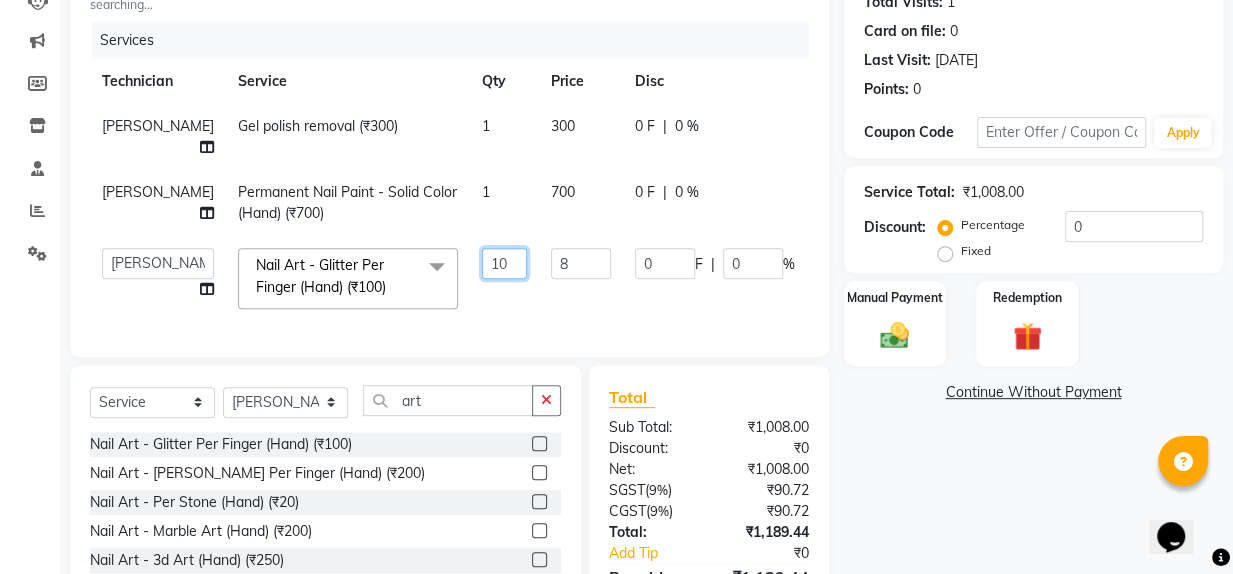 type on "100" 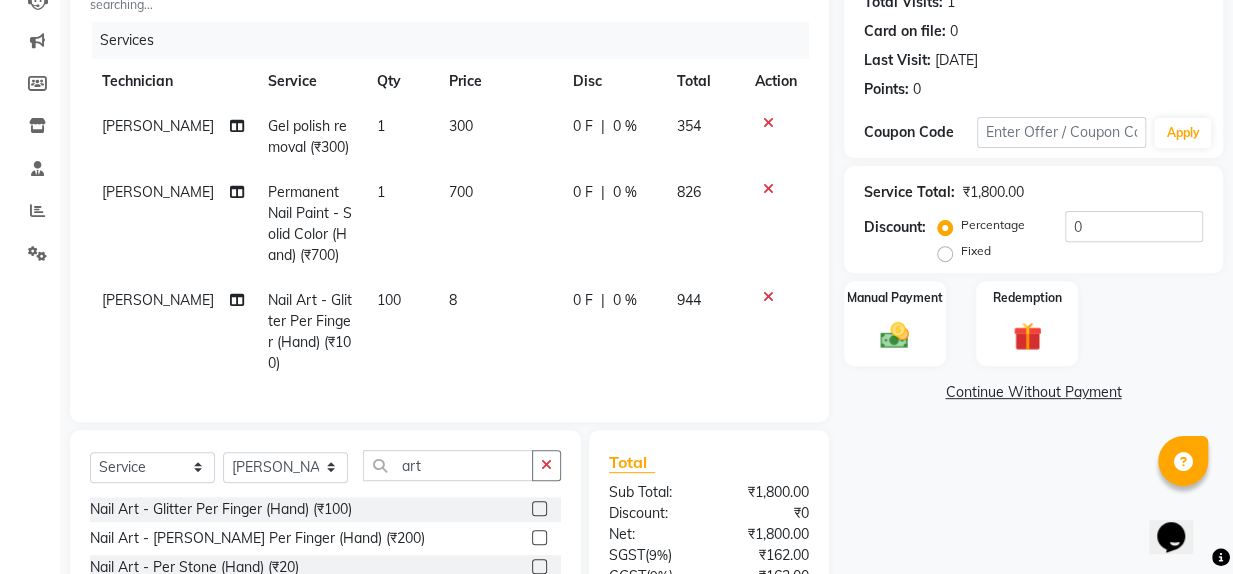 click on "Name: [PERSON_NAME]  Membership:  No Active Membership  Total Visits:  1 Card on file:  0 Last Visit:   [DATE] Points:   0  Coupon Code Apply Service Total:  ₹1,800.00  Discount:  Percentage   Fixed  0 Manual Payment Redemption  Continue Without Payment" 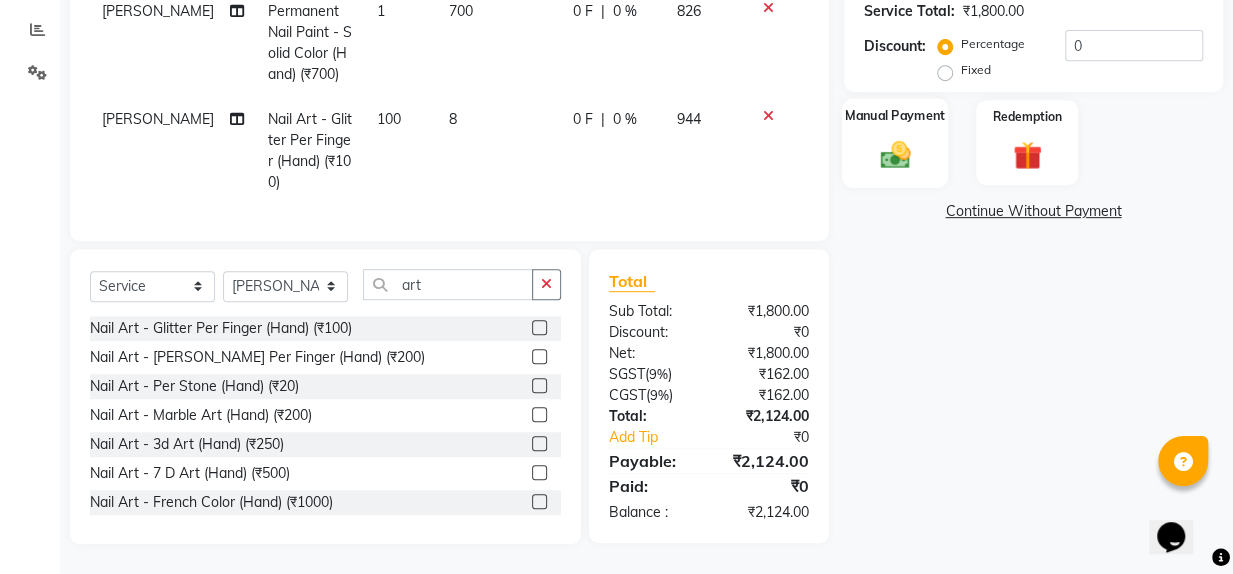 click on "Manual Payment" 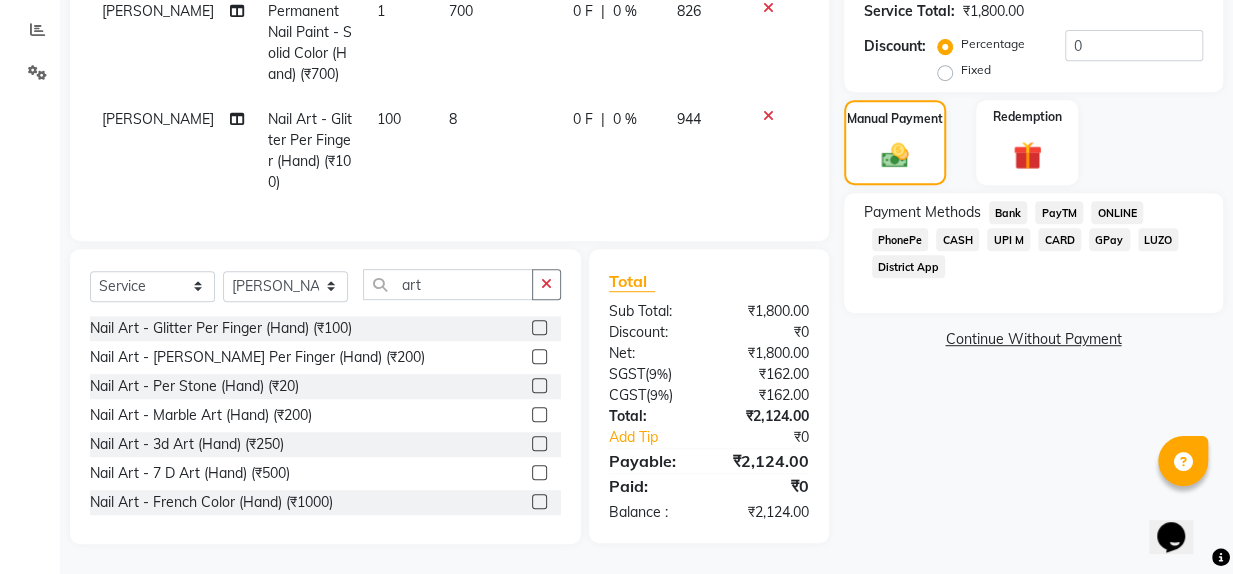 click on "CARD" 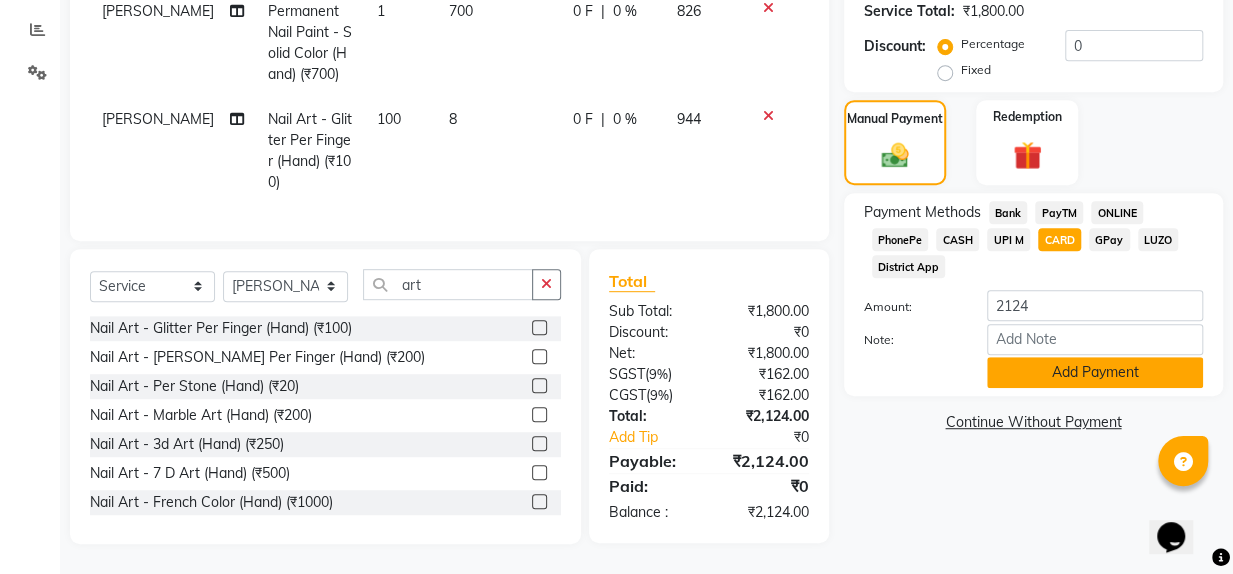 click on "Add Payment" 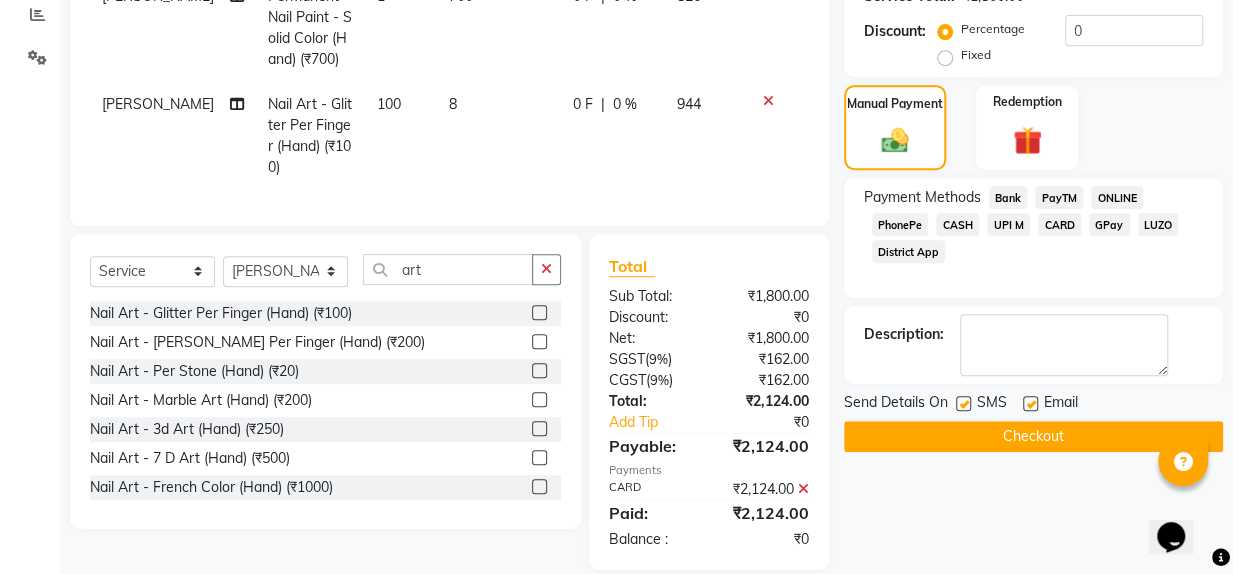 click on "Checkout" 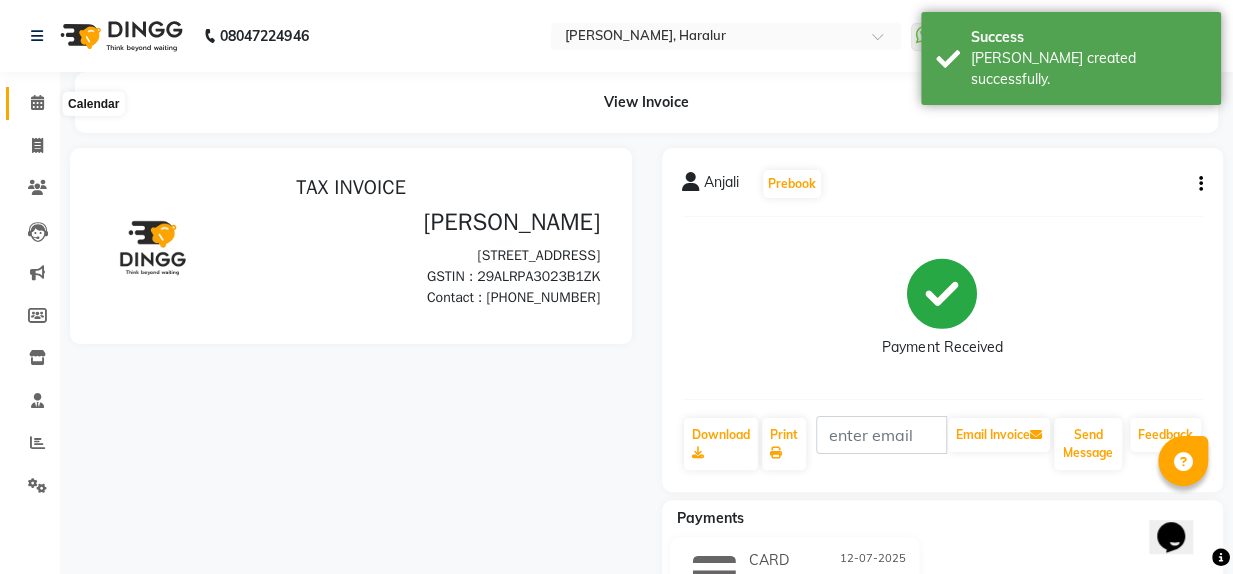 scroll, scrollTop: 0, scrollLeft: 0, axis: both 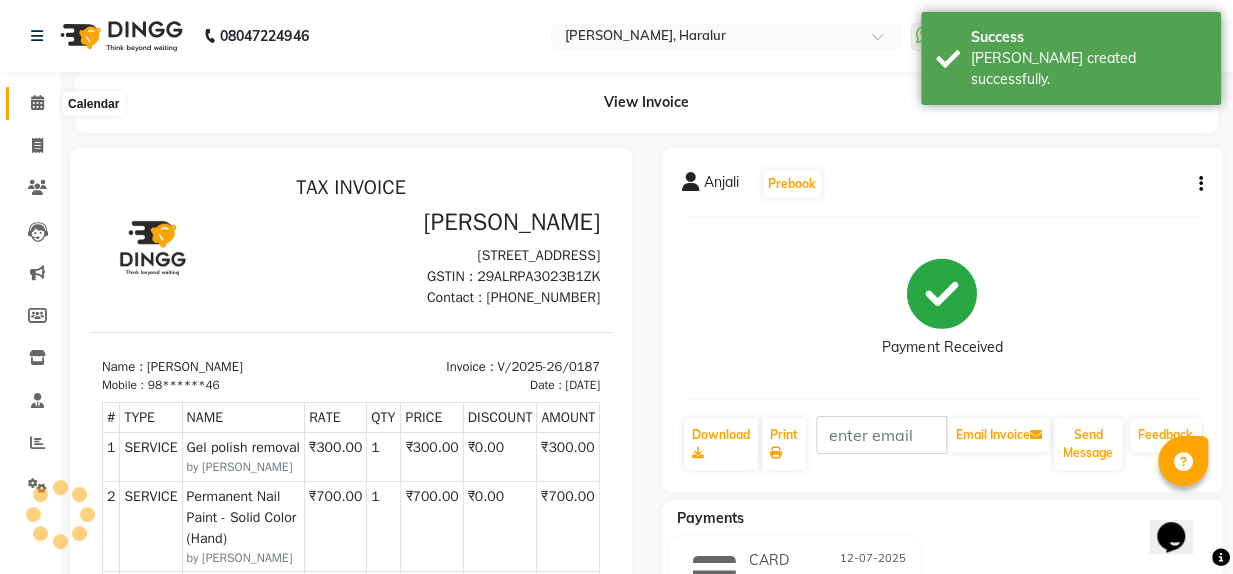 click 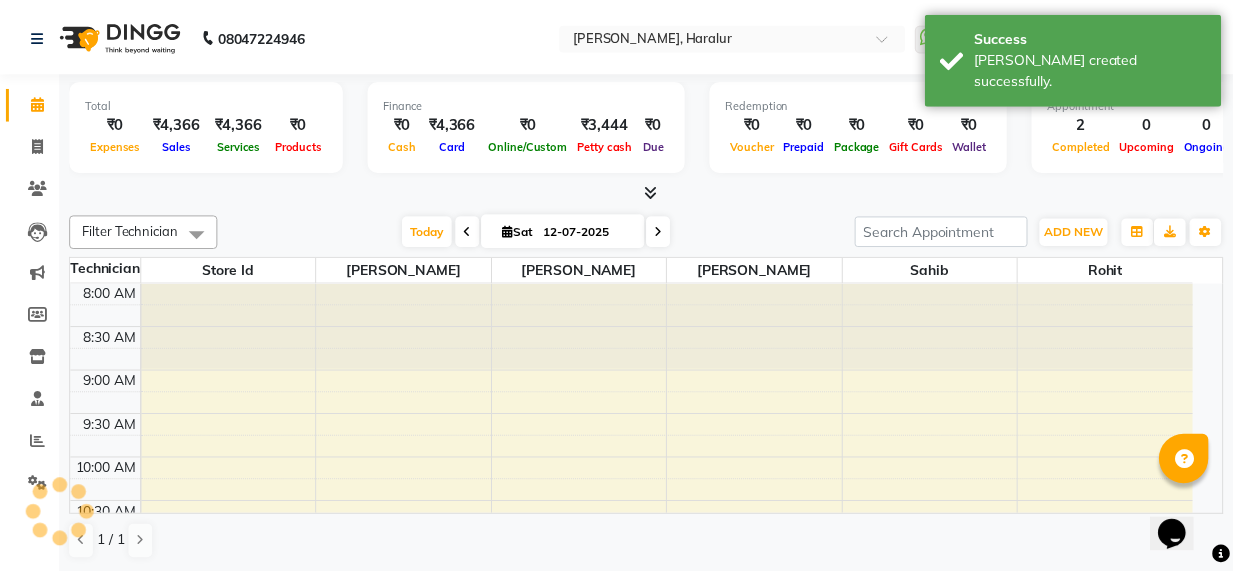 scroll, scrollTop: 0, scrollLeft: 0, axis: both 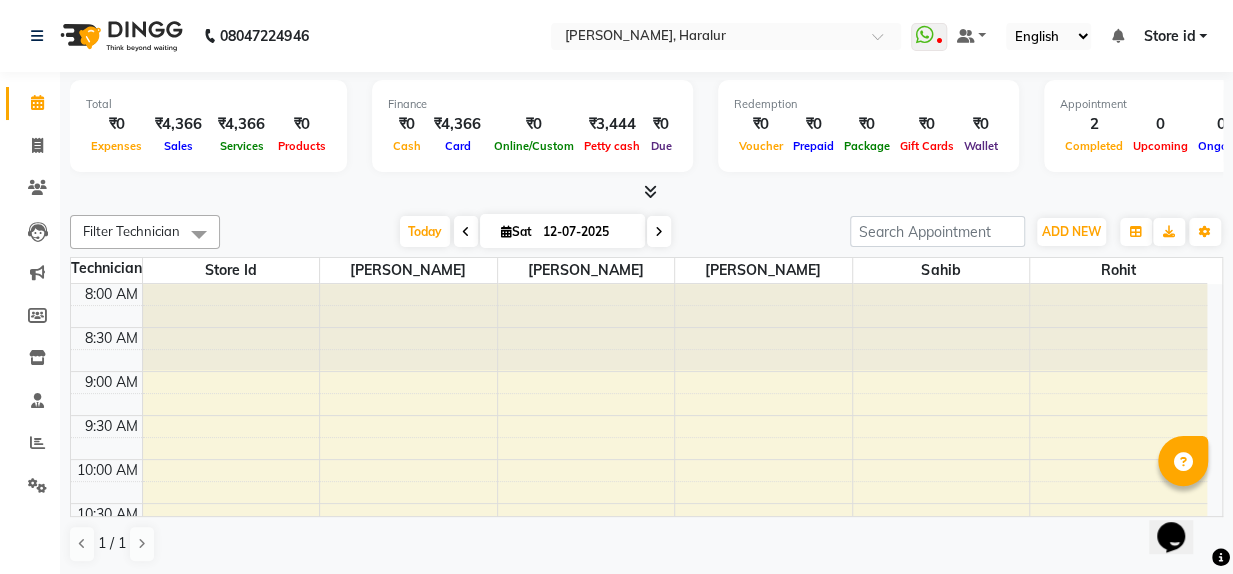 click on "1 / 1" at bounding box center [646, 544] 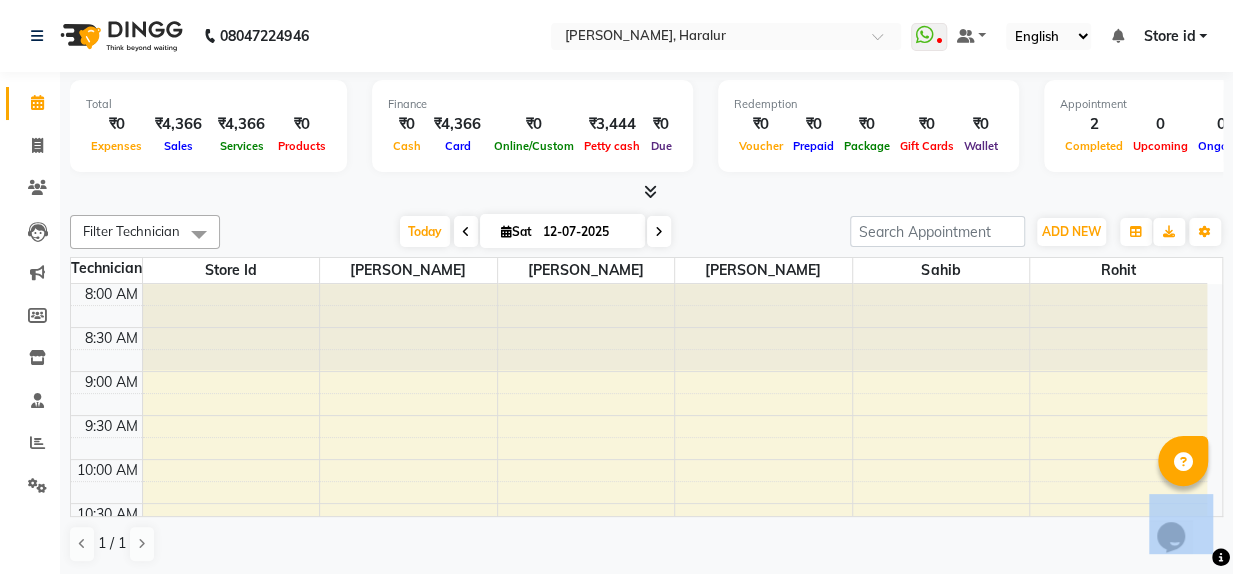 click on "1 / 1" at bounding box center [646, 544] 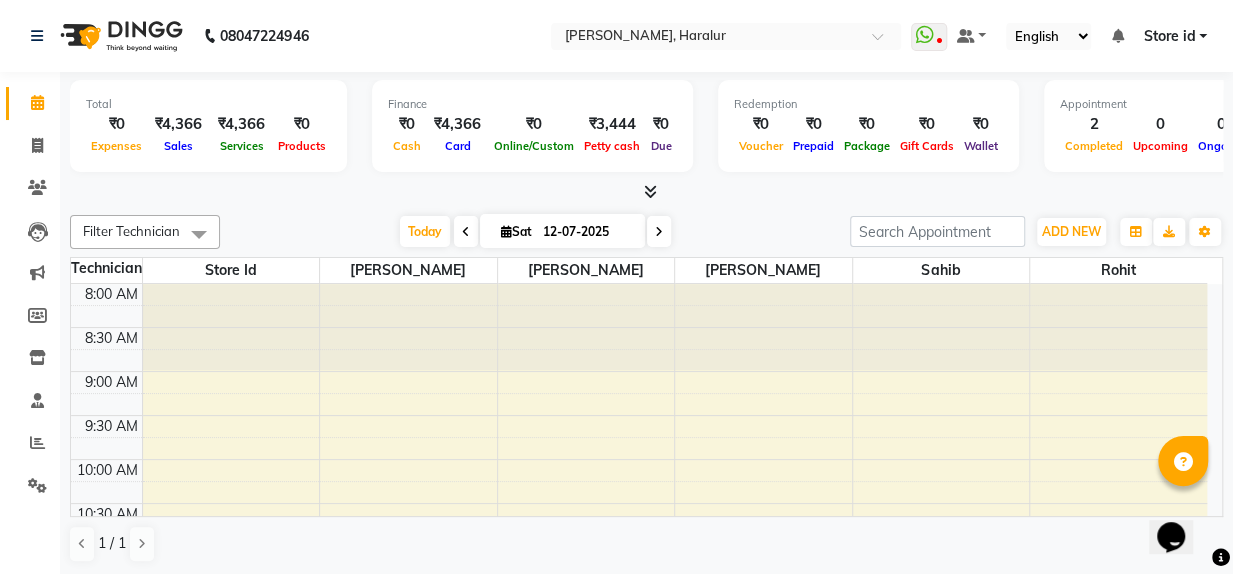 click on "1 / 1" at bounding box center (646, 544) 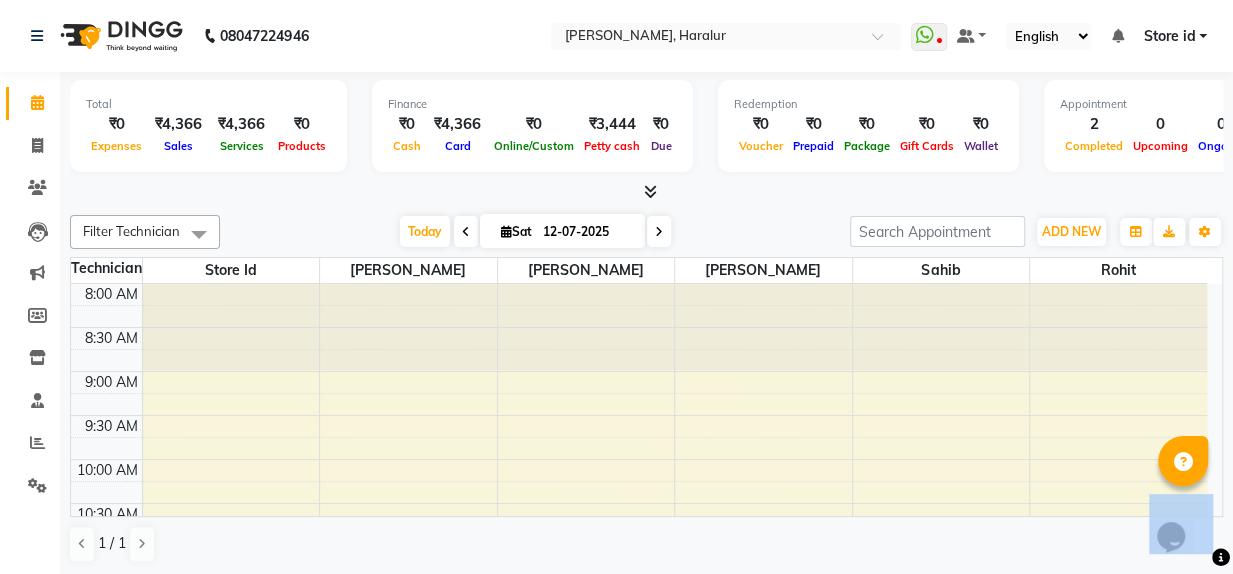 click on "1 / 1" at bounding box center (646, 544) 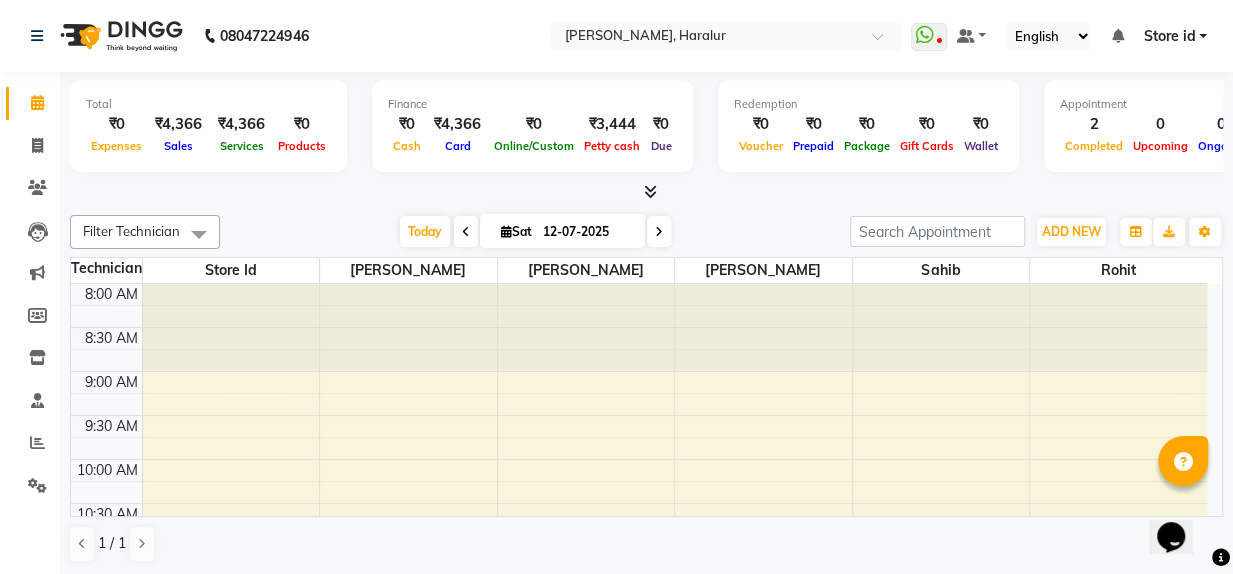 click on "1 / 1" at bounding box center (646, 544) 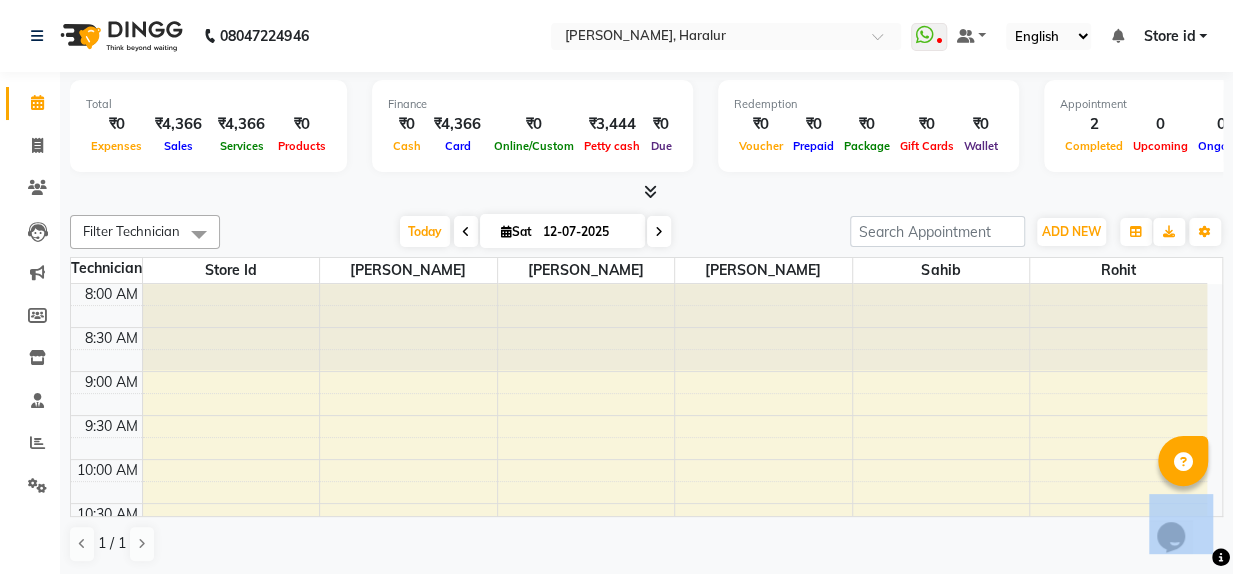 click on "1 / 1" at bounding box center [646, 544] 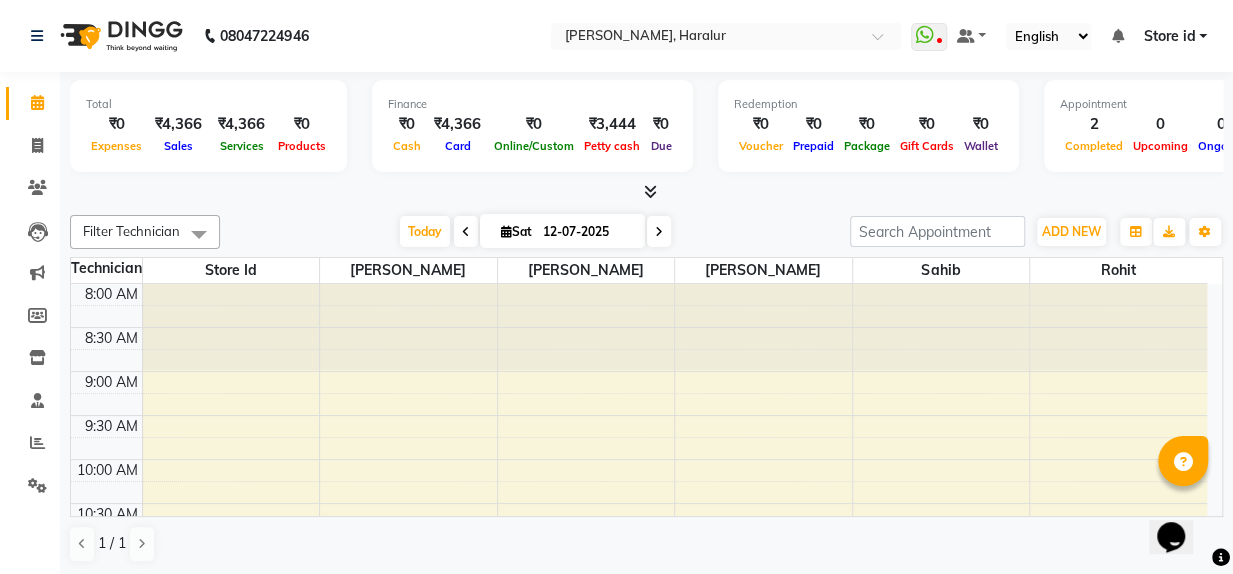 click on "1 / 1" at bounding box center (646, 544) 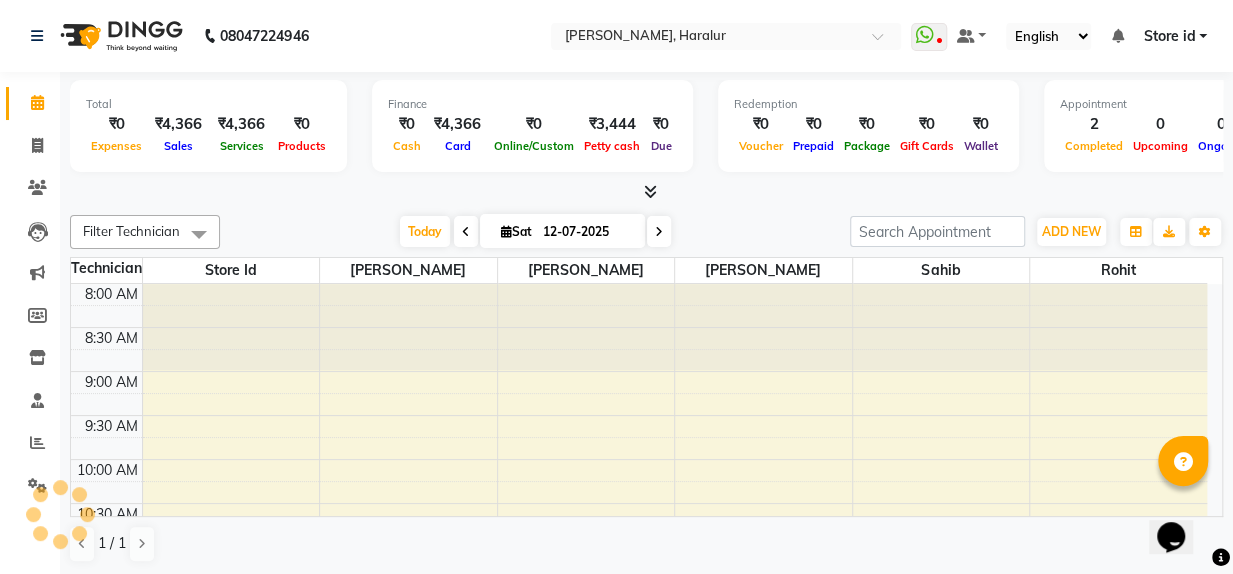 click on "1 / 1" at bounding box center [646, 544] 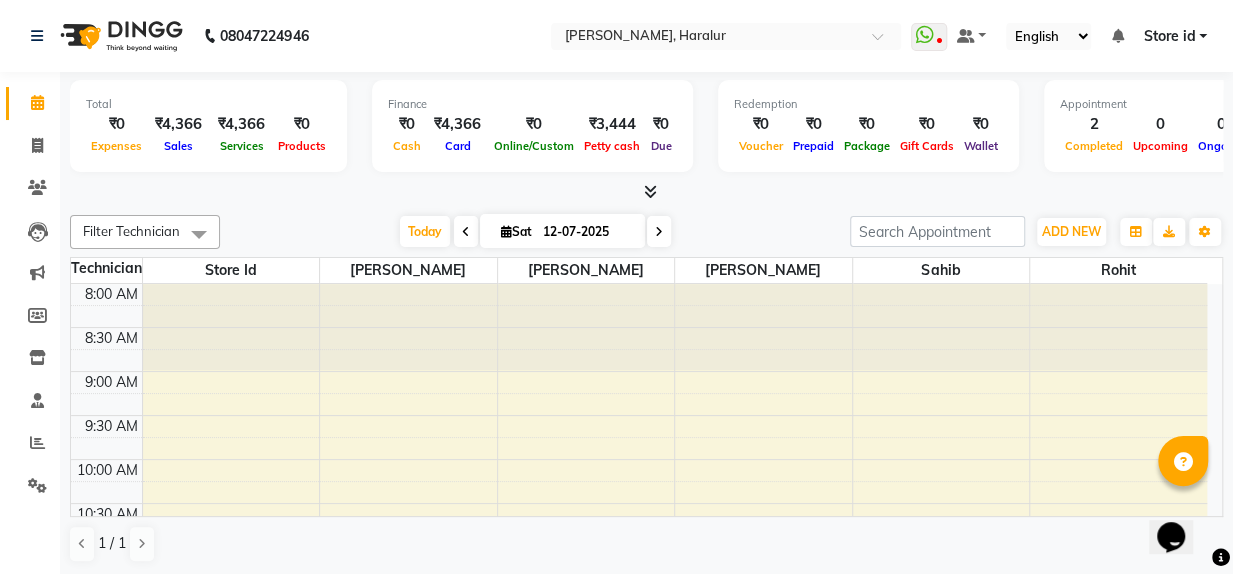 click on "1 / 1" at bounding box center (646, 544) 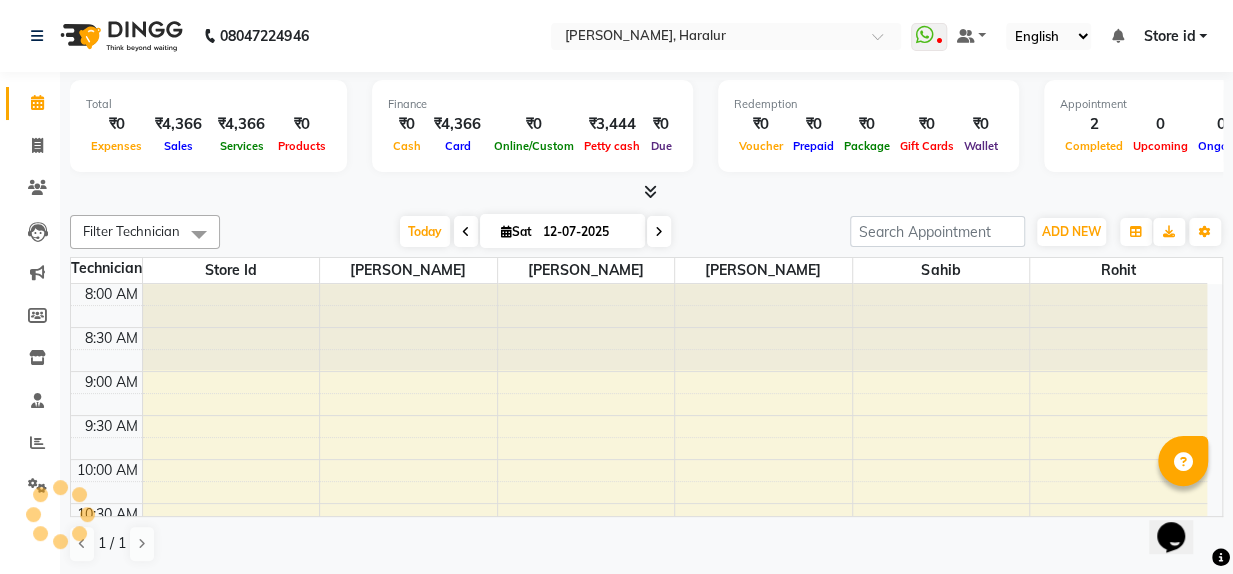 click on "1 / 1" at bounding box center [646, 544] 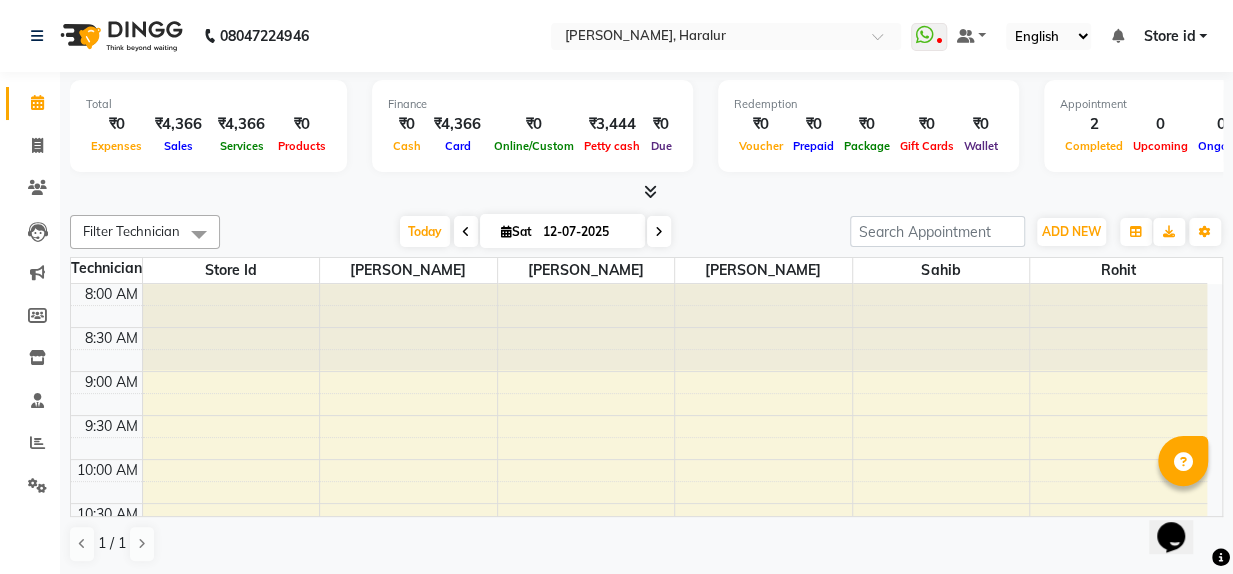 click on "1 / 1" at bounding box center [646, 544] 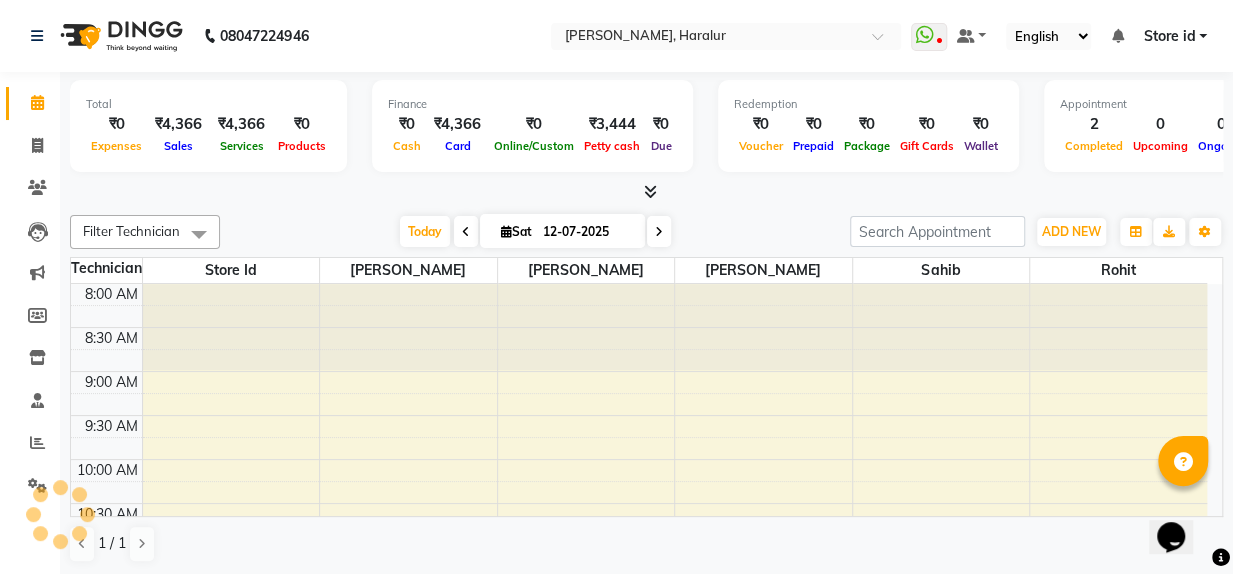 click on "1 / 1" at bounding box center (646, 544) 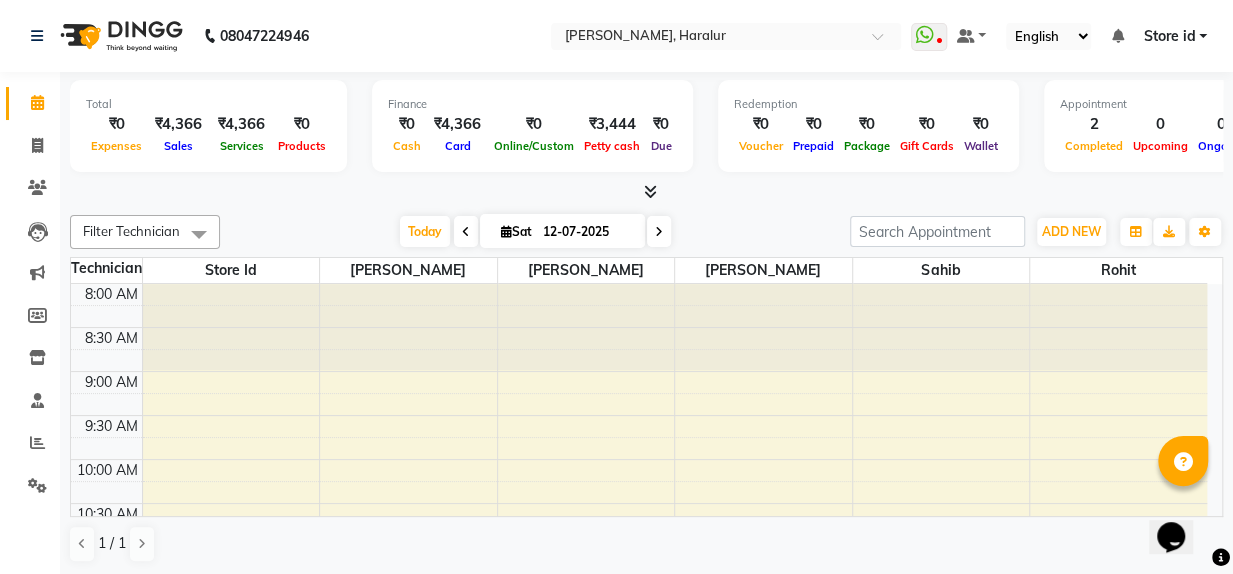 click on "1 / 1" at bounding box center [646, 544] 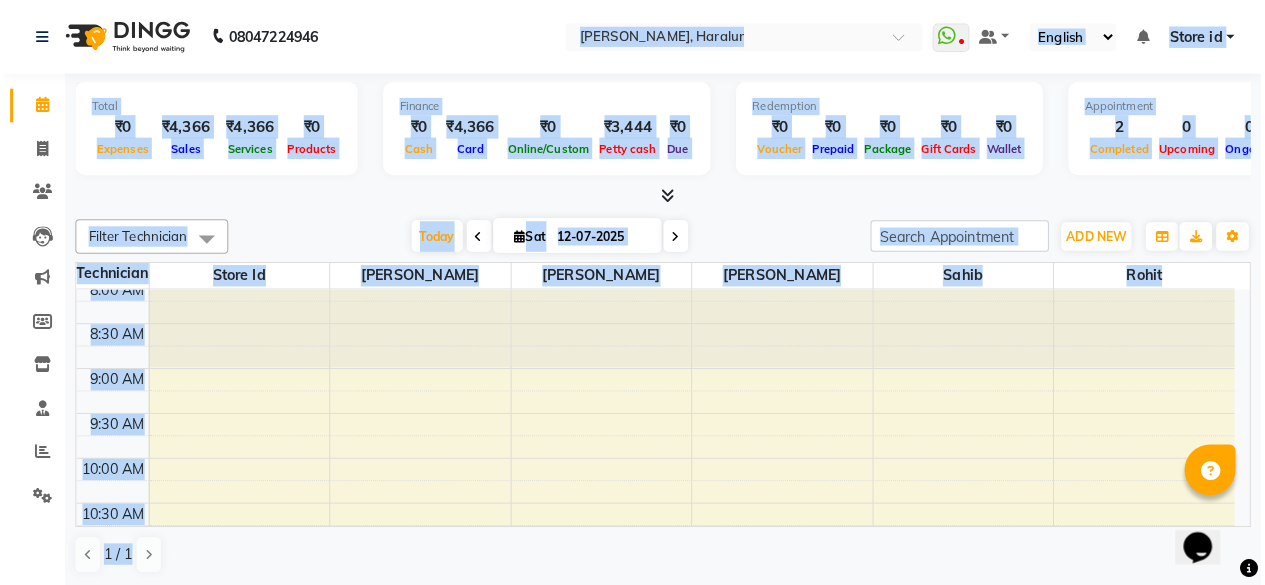 scroll, scrollTop: 0, scrollLeft: 0, axis: both 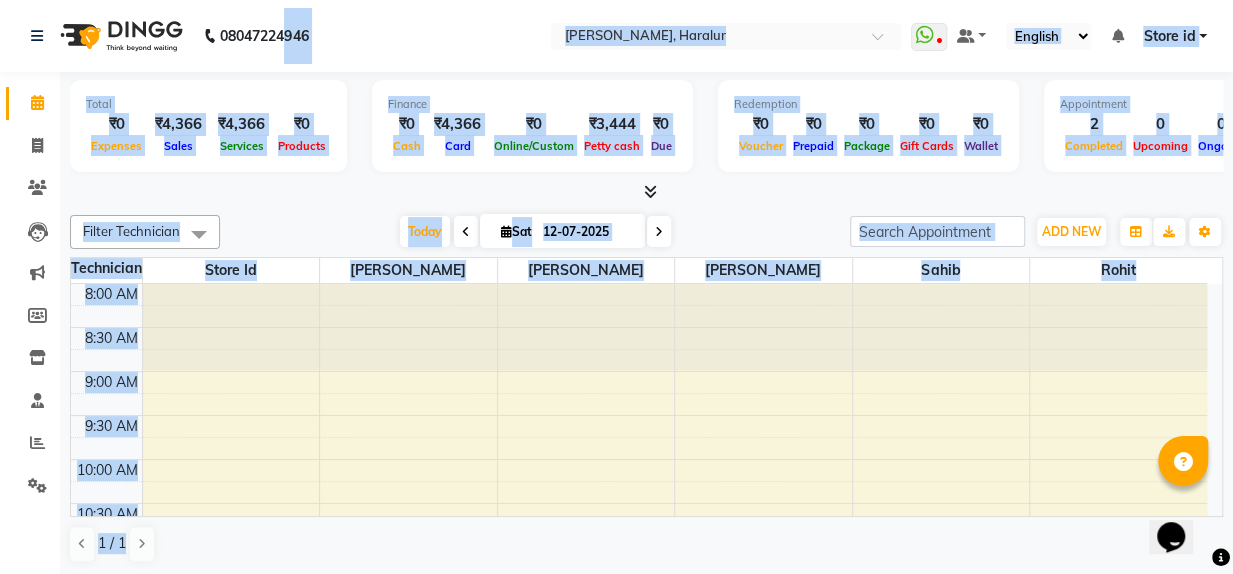 drag, startPoint x: 562, startPoint y: 527, endPoint x: 285, endPoint y: -75, distance: 662.6711 